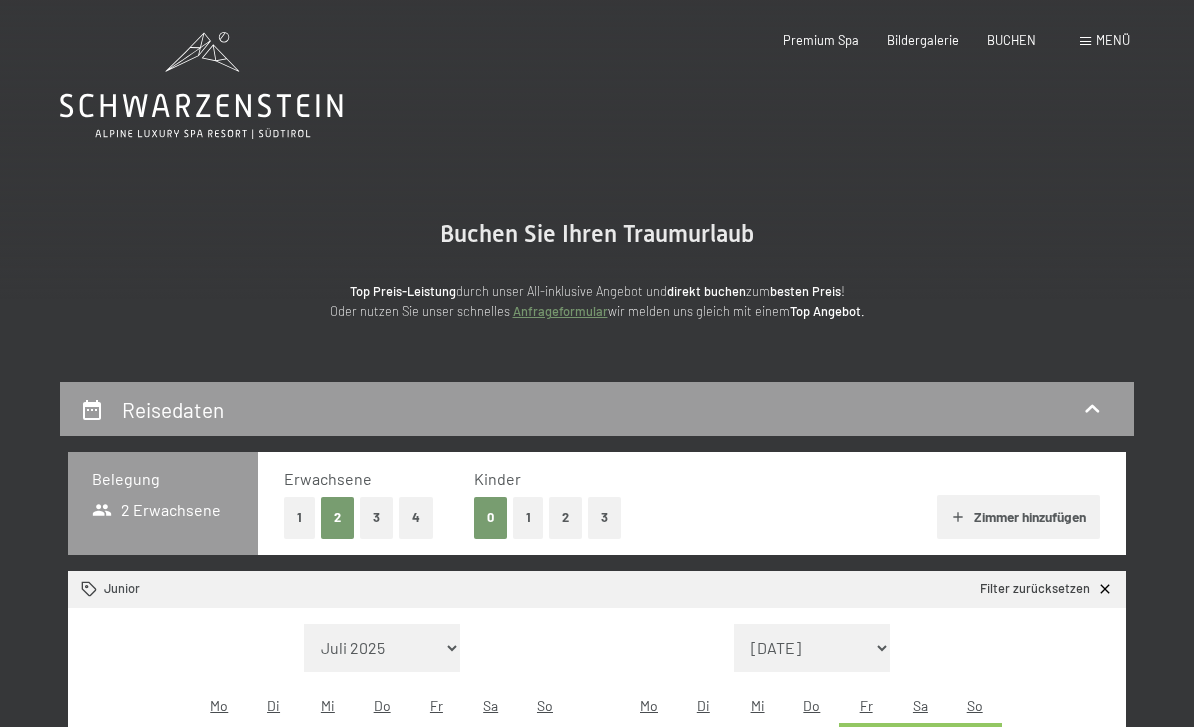 scroll, scrollTop: 0, scrollLeft: 0, axis: both 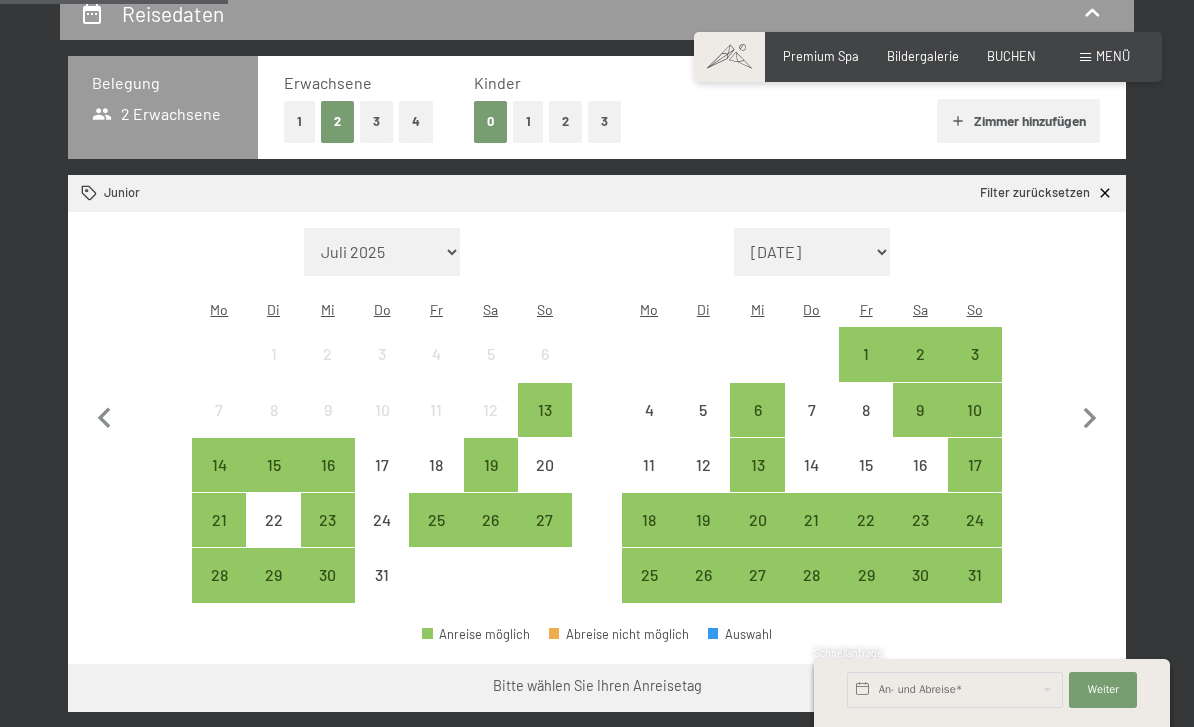 click on "3" at bounding box center (975, 371) 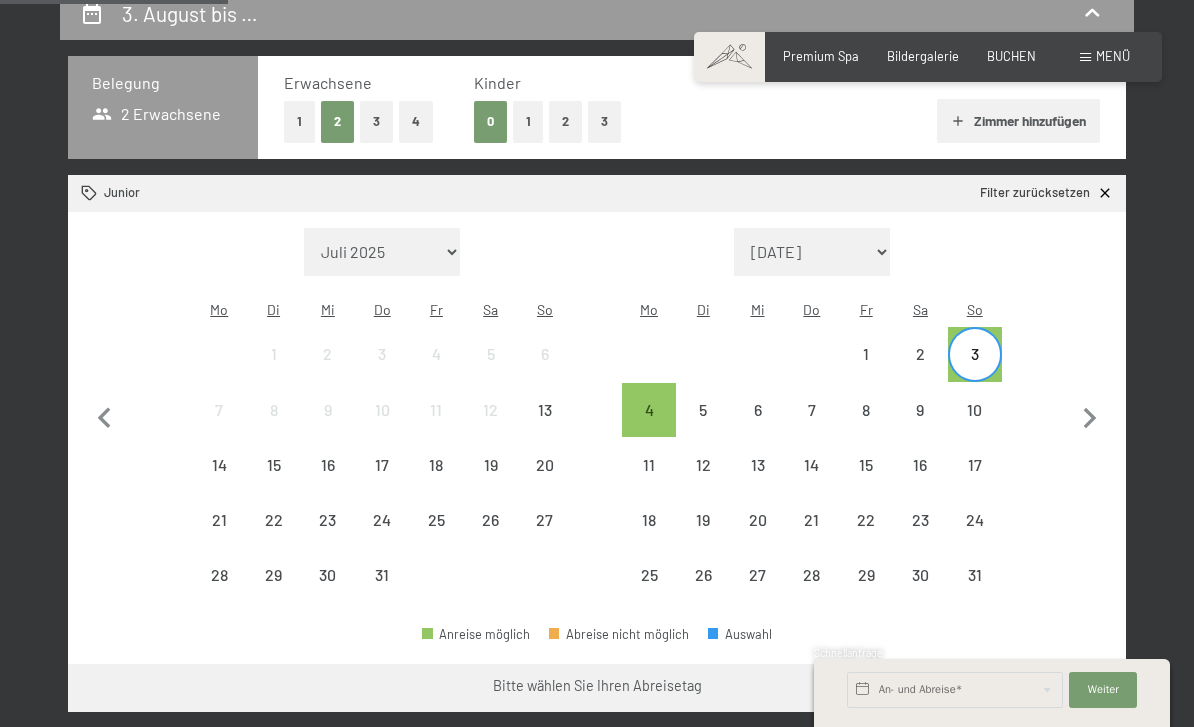 click on "10" at bounding box center [975, 427] 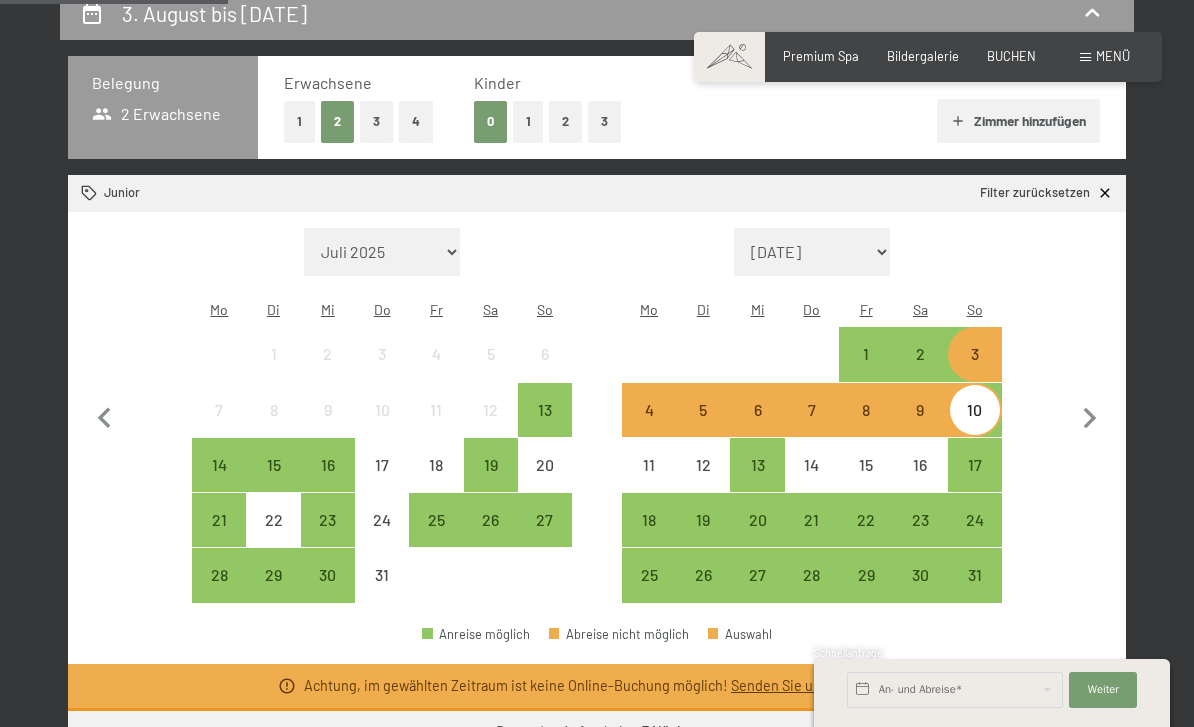 click on "2" at bounding box center (920, 371) 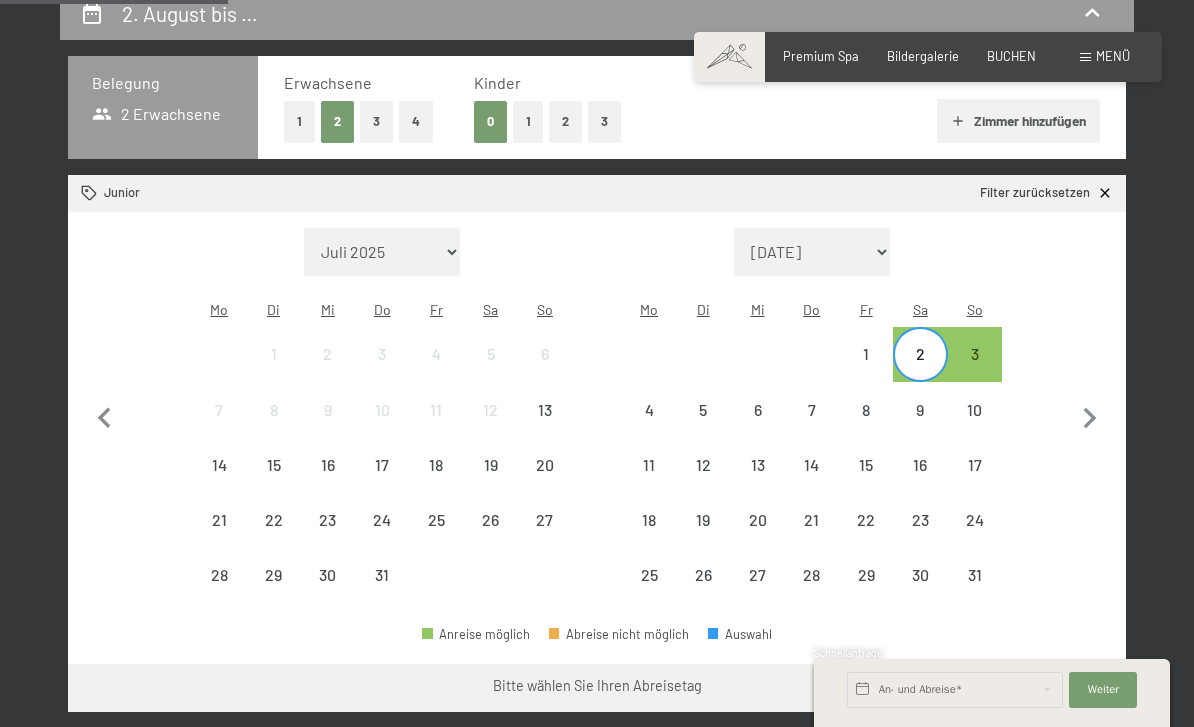 click on "9" at bounding box center [920, 427] 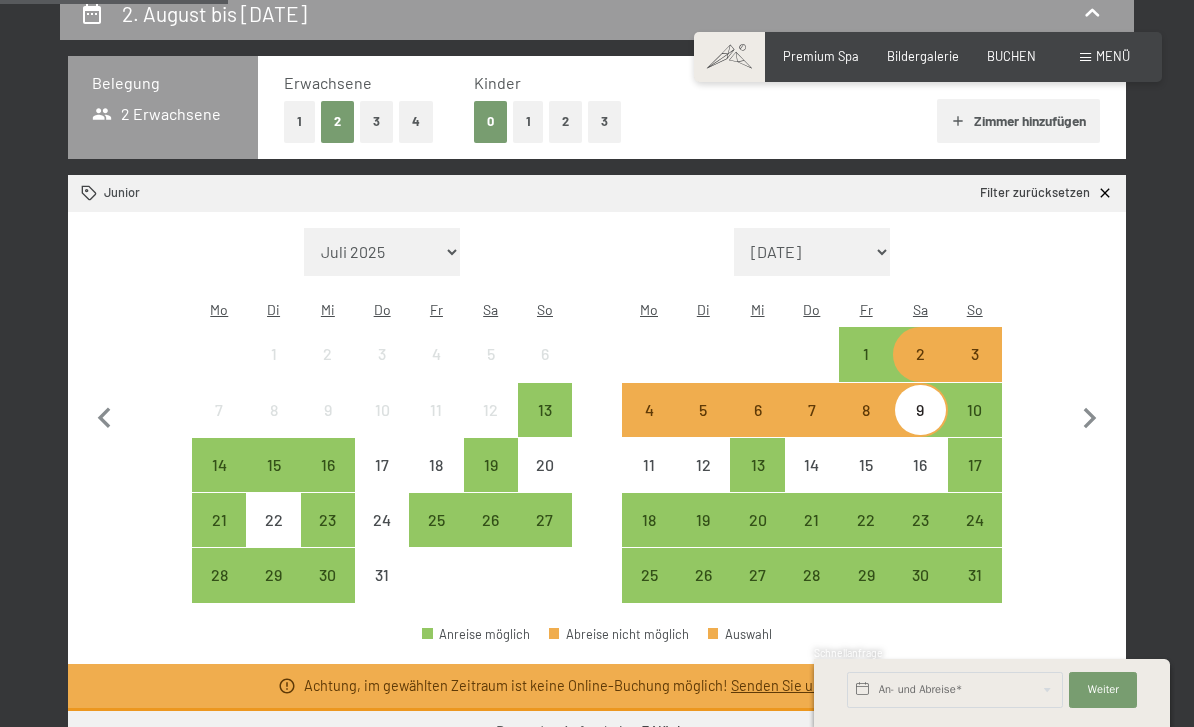 click at bounding box center (1090, 416) 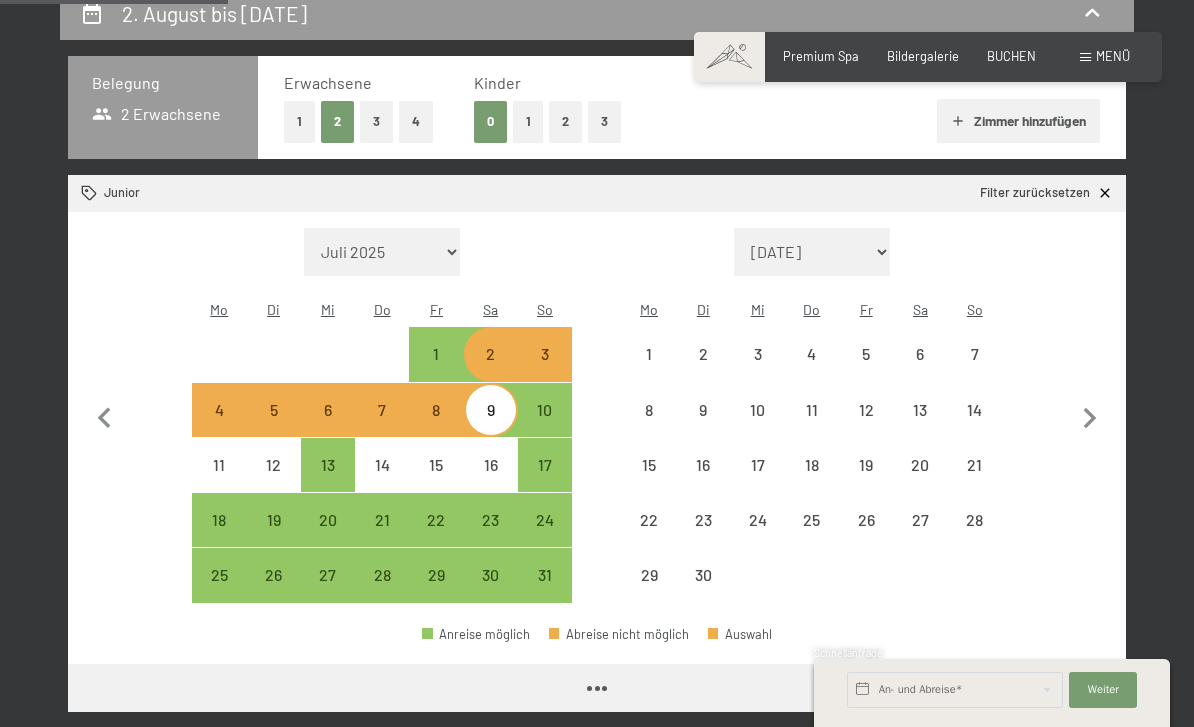 select on "[DATE]" 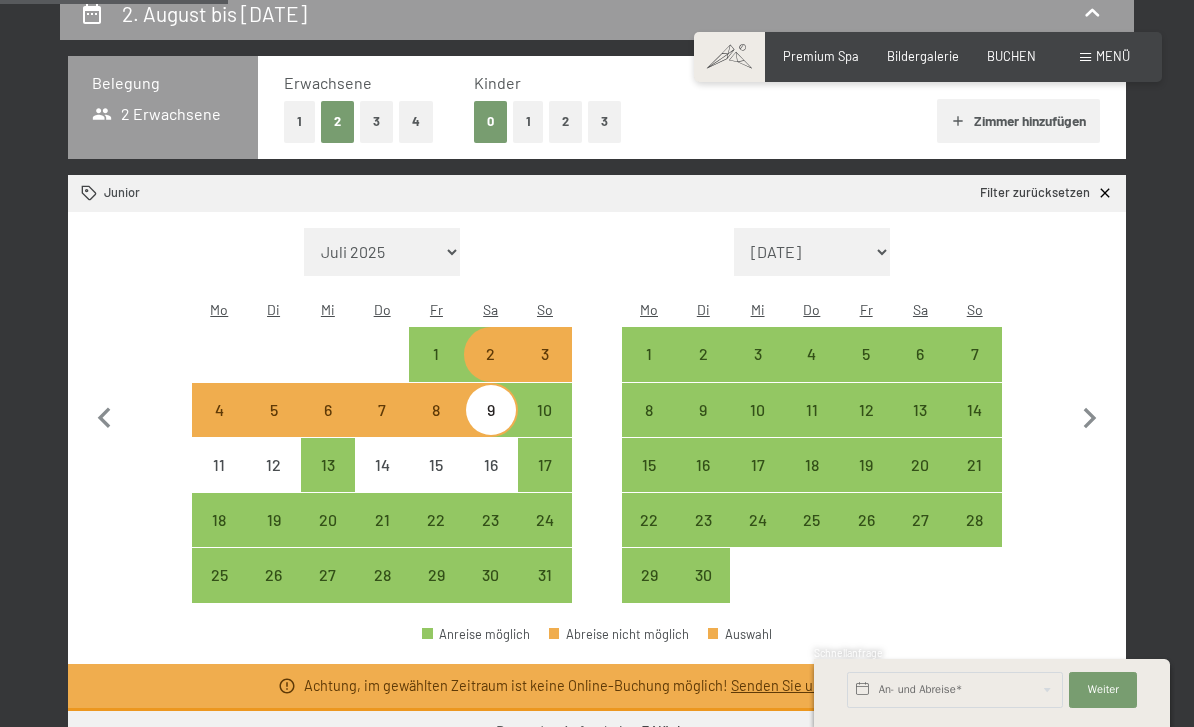 click on "1" at bounding box center (436, 371) 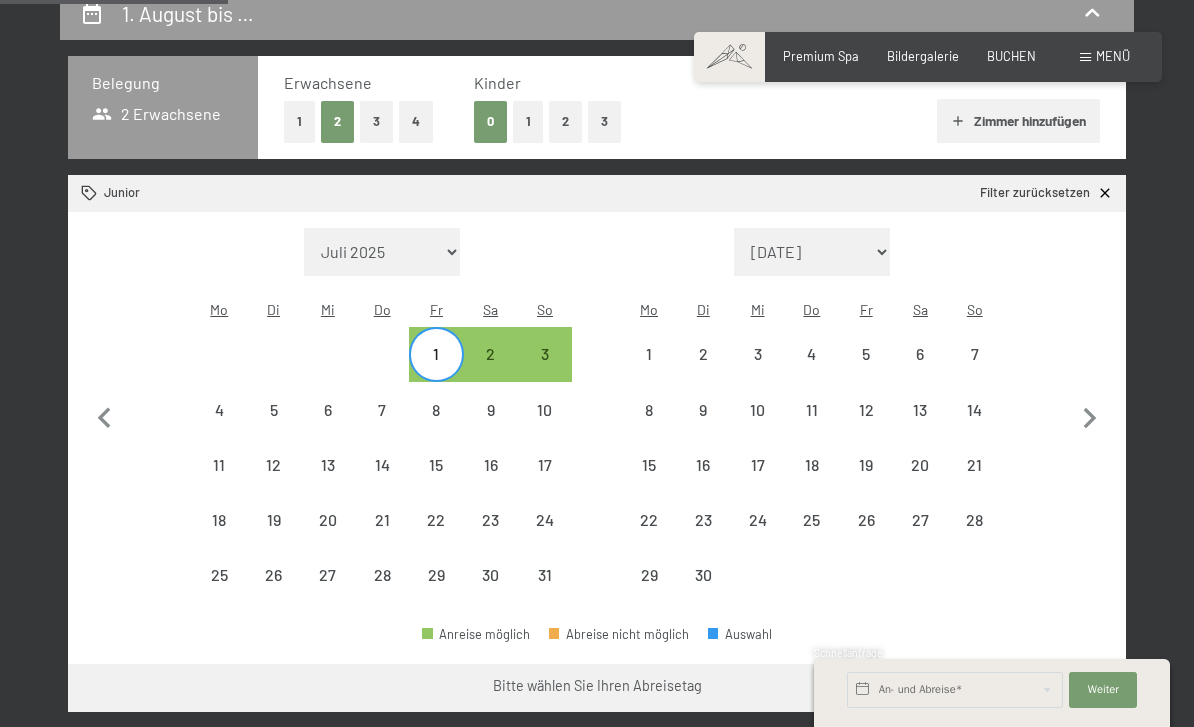 click on "8" at bounding box center (436, 427) 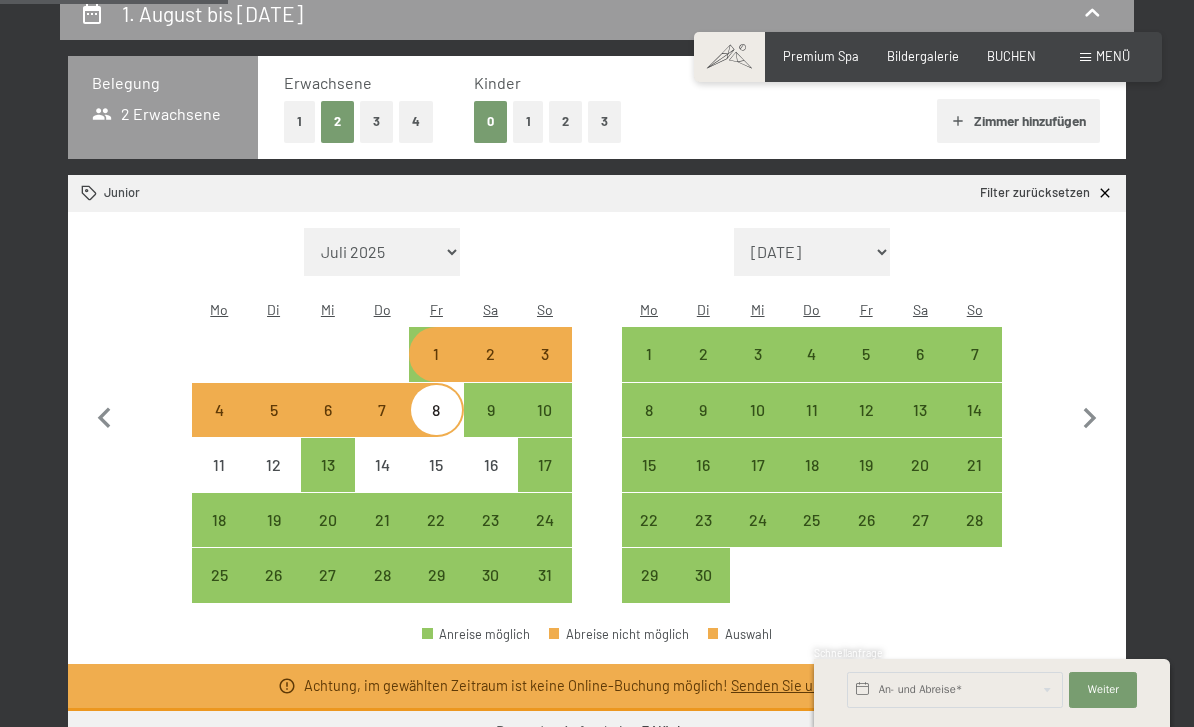 click on "1" at bounding box center [436, 371] 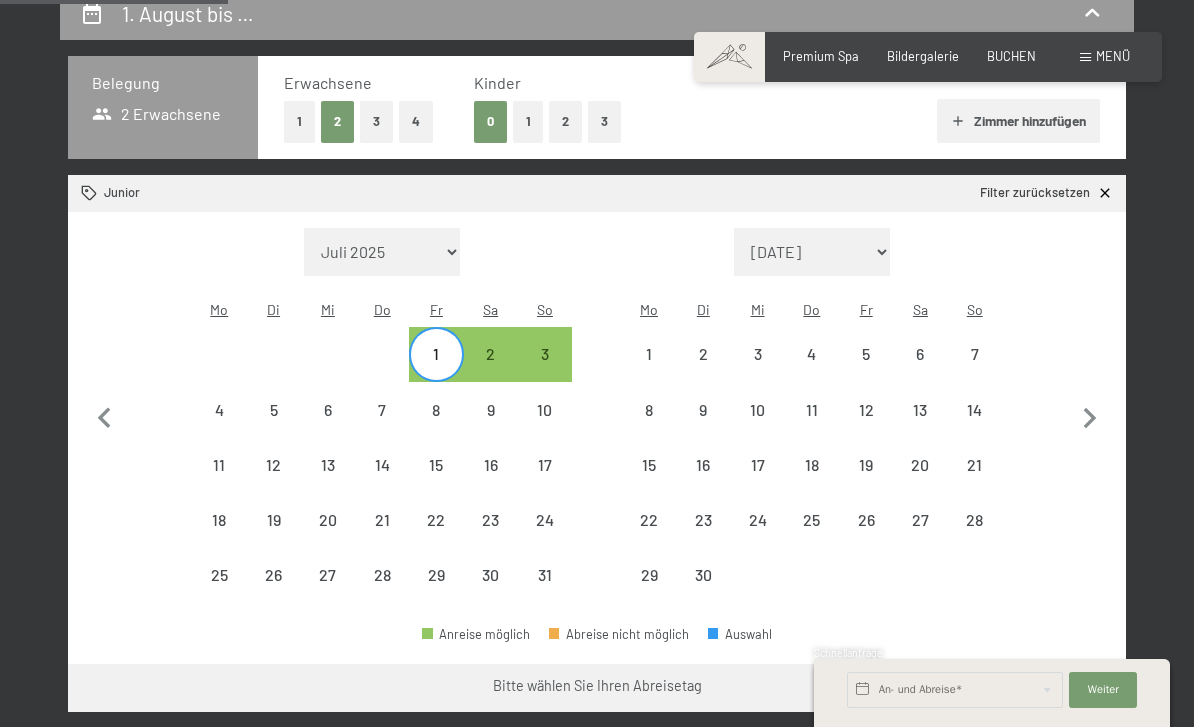 click on "5" at bounding box center [273, 427] 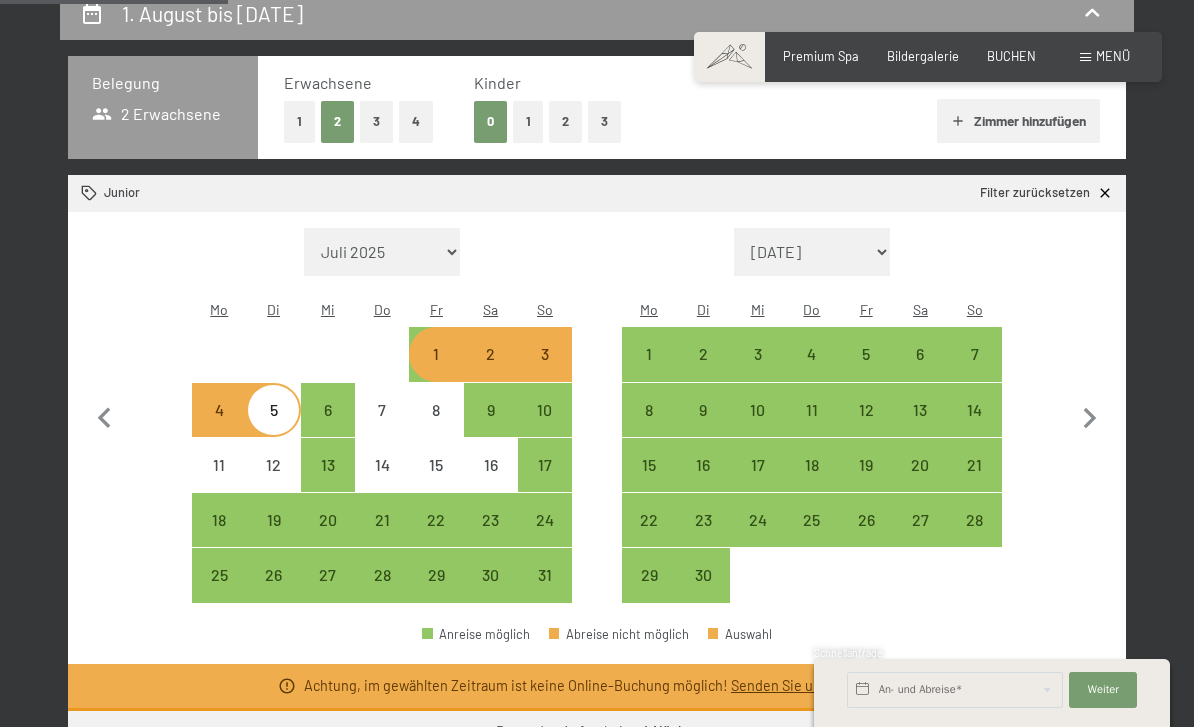 click on "1" at bounding box center (436, 371) 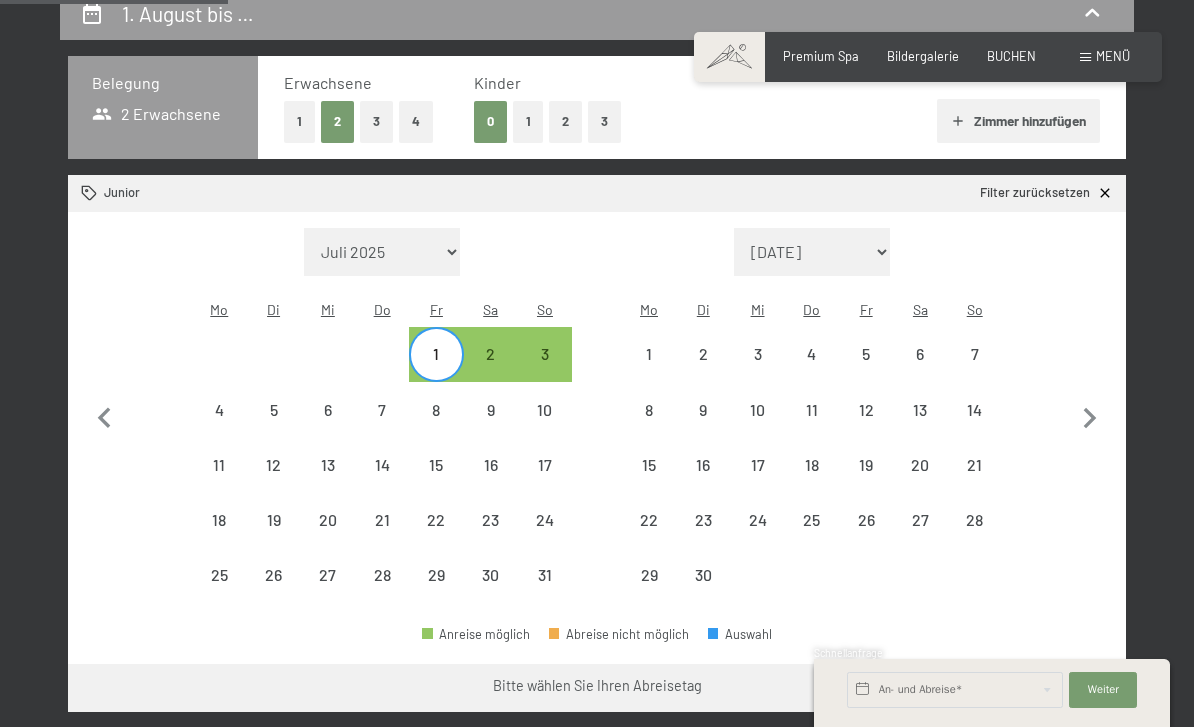click on "Weiter zu „Zimmer“" at bounding box center (1036, 688) 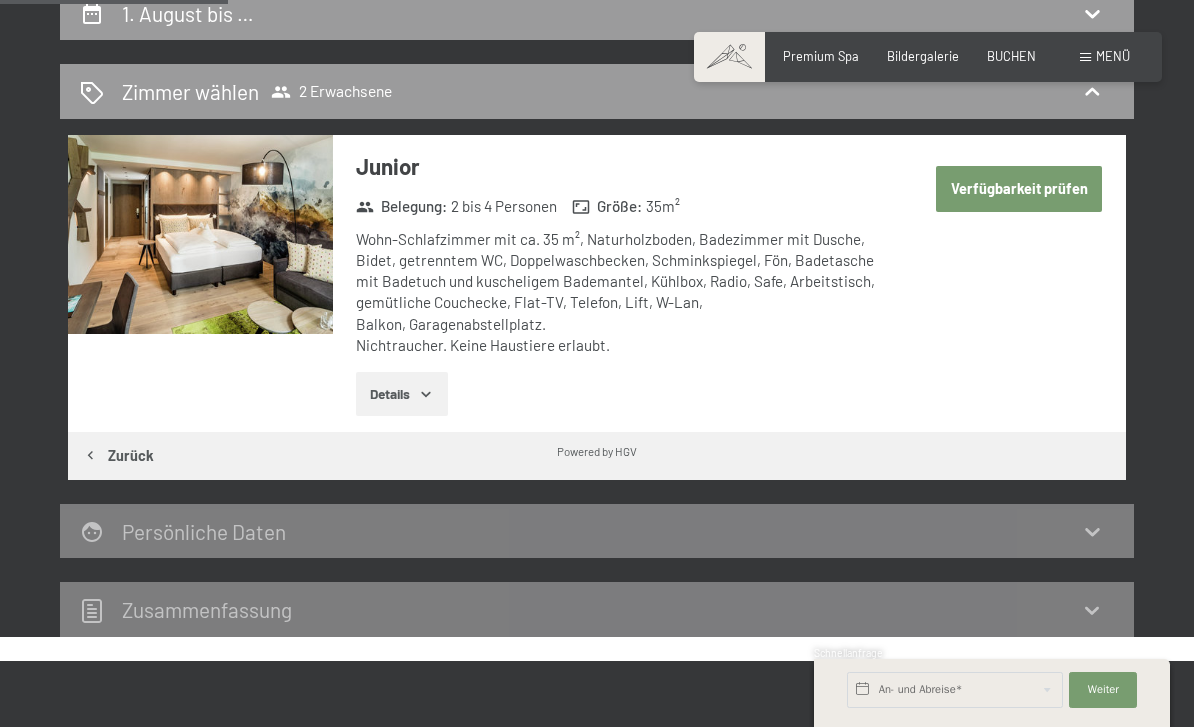 scroll, scrollTop: 380, scrollLeft: 0, axis: vertical 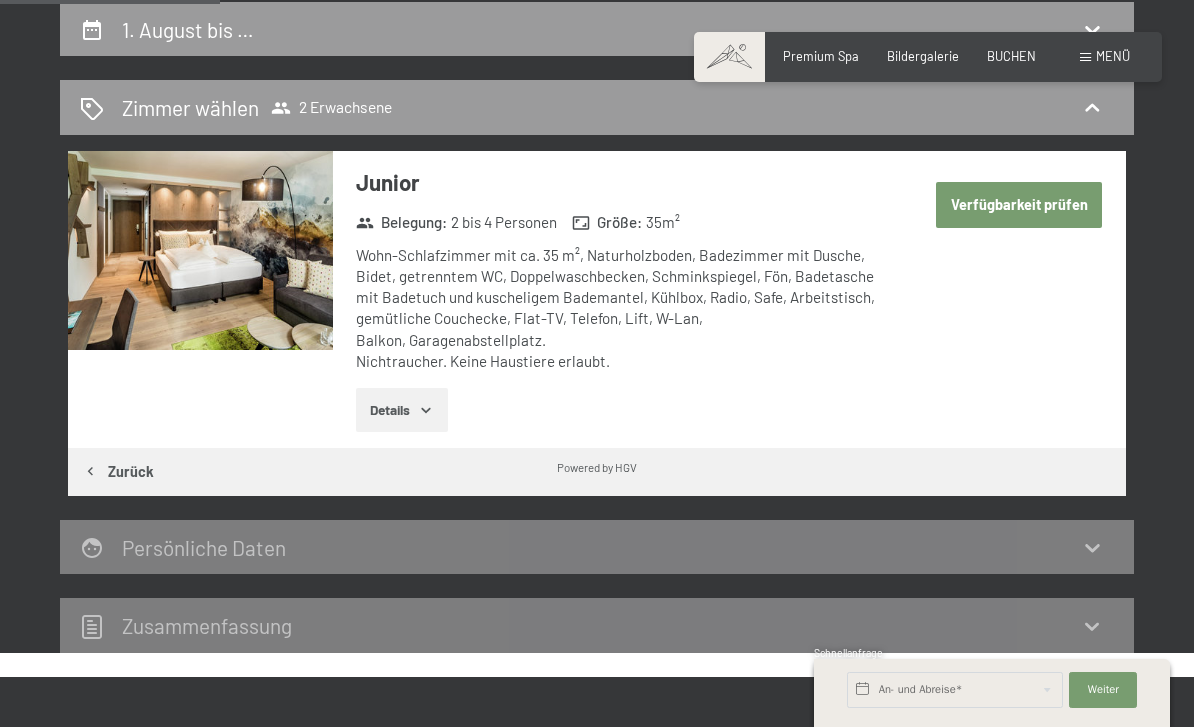 click on "Verfügbarkeit prüfen" at bounding box center [1019, 205] 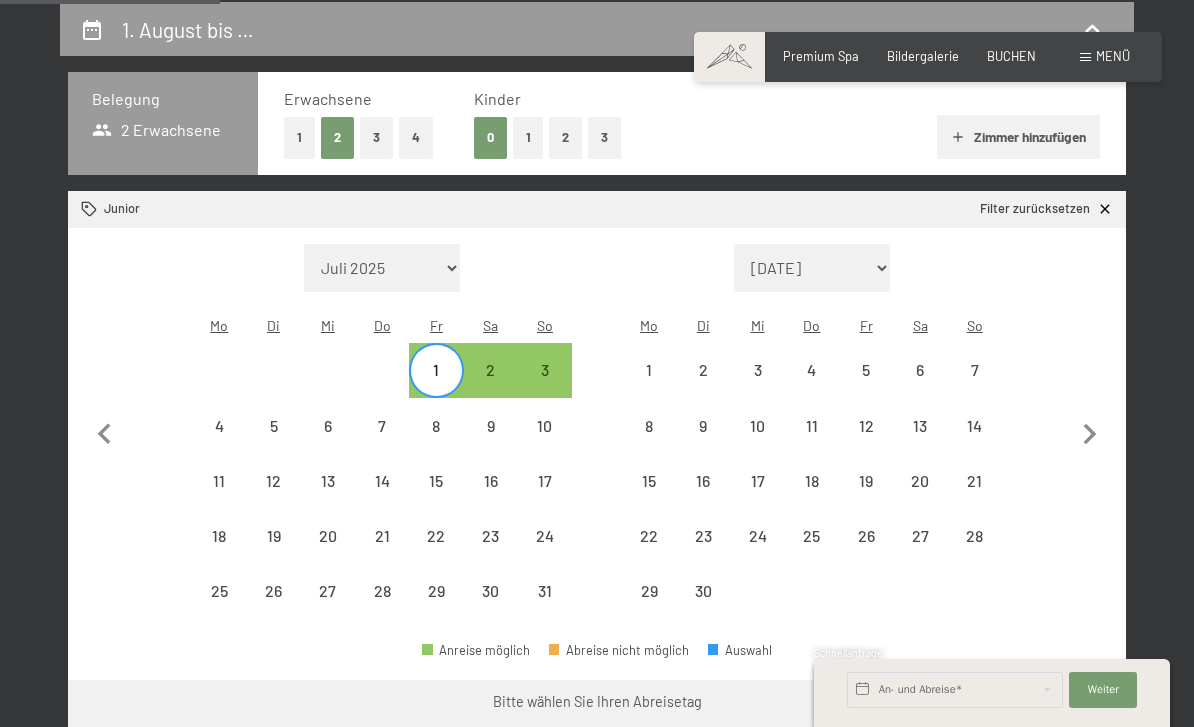click on "Weiter zu „Zimmer“" at bounding box center [1036, 704] 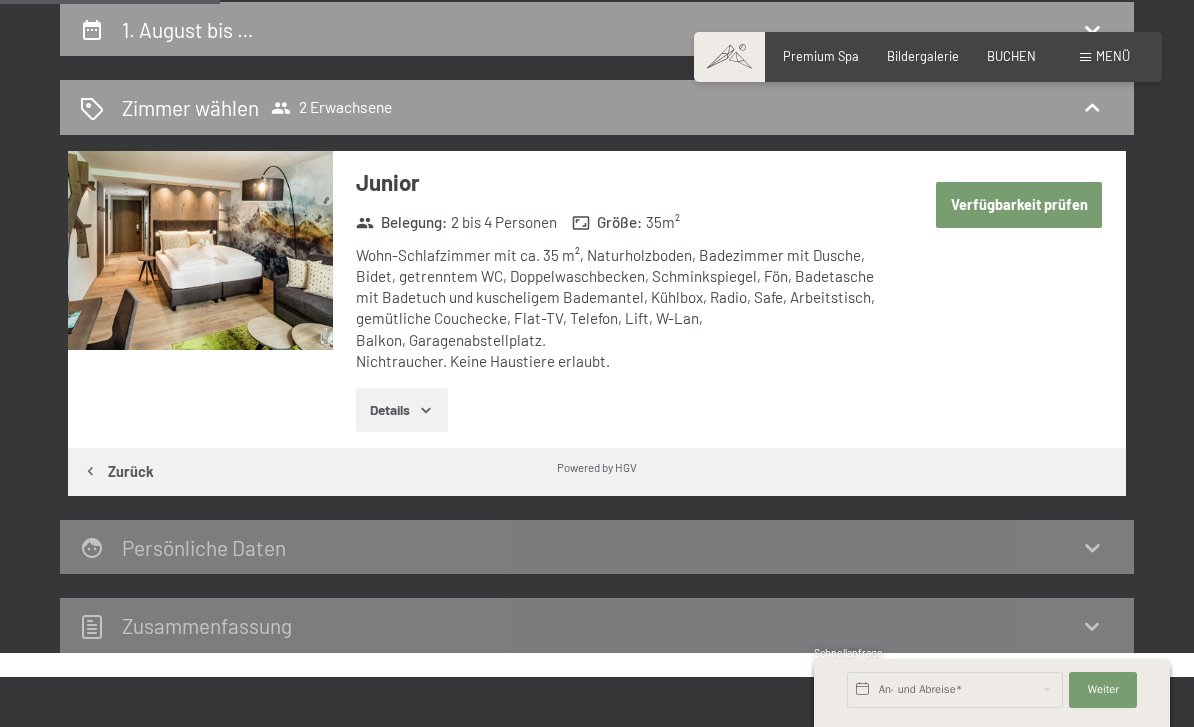 click on "Verfügbarkeit prüfen" at bounding box center (1019, 205) 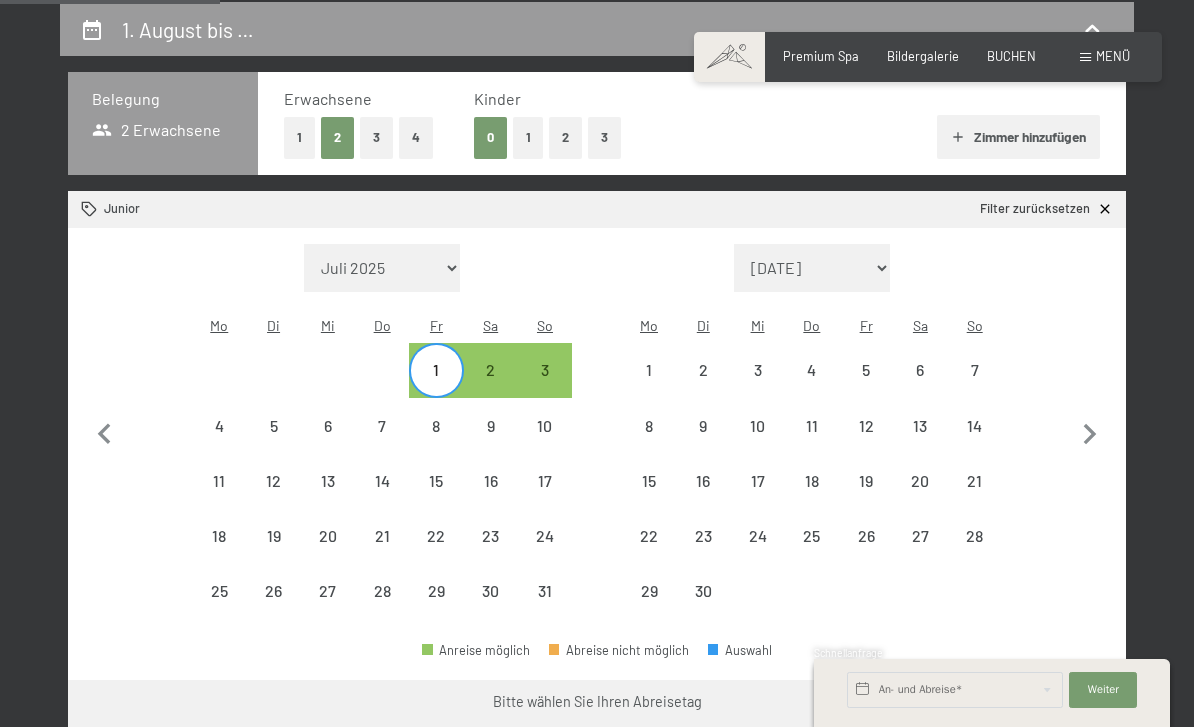 click on "Weiter zu „Zimmer“" at bounding box center (1036, 704) 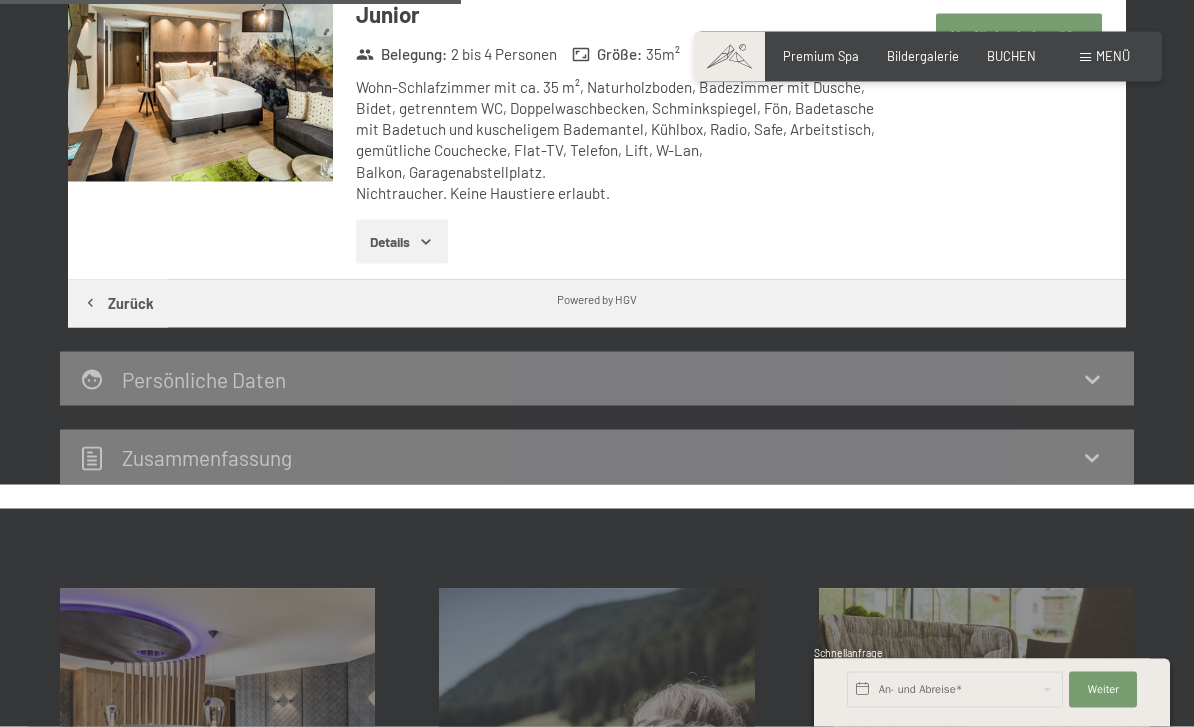scroll, scrollTop: 555, scrollLeft: 0, axis: vertical 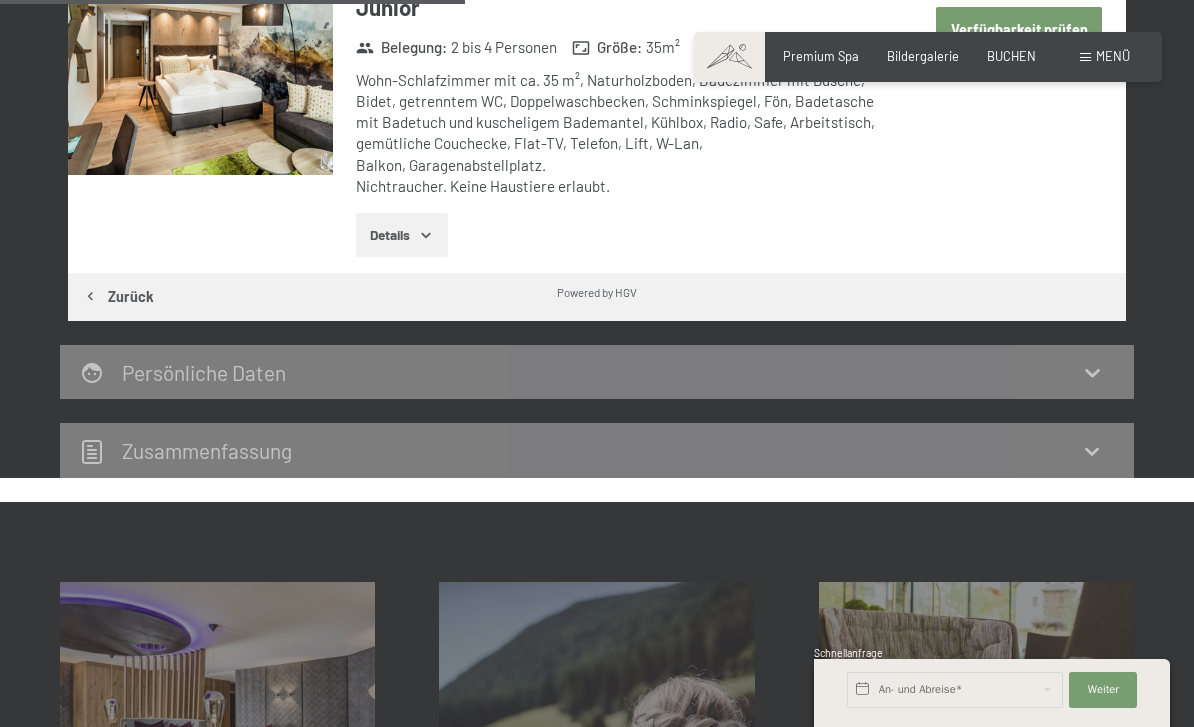 click 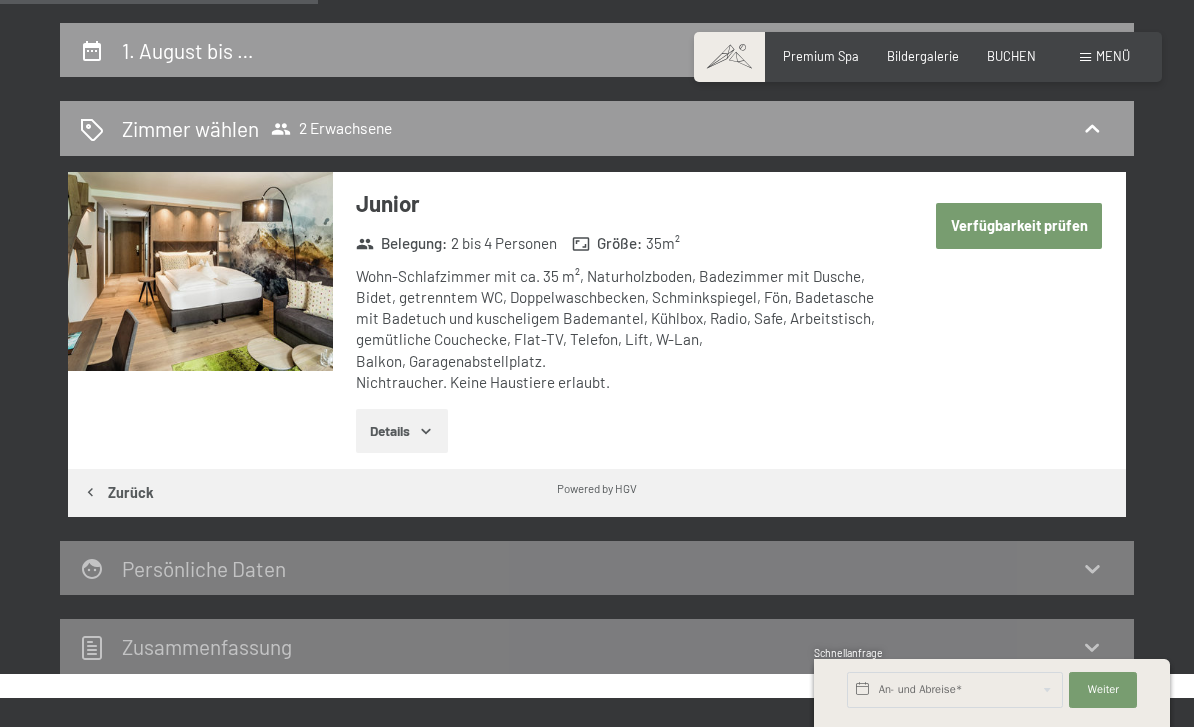 scroll, scrollTop: 339, scrollLeft: 0, axis: vertical 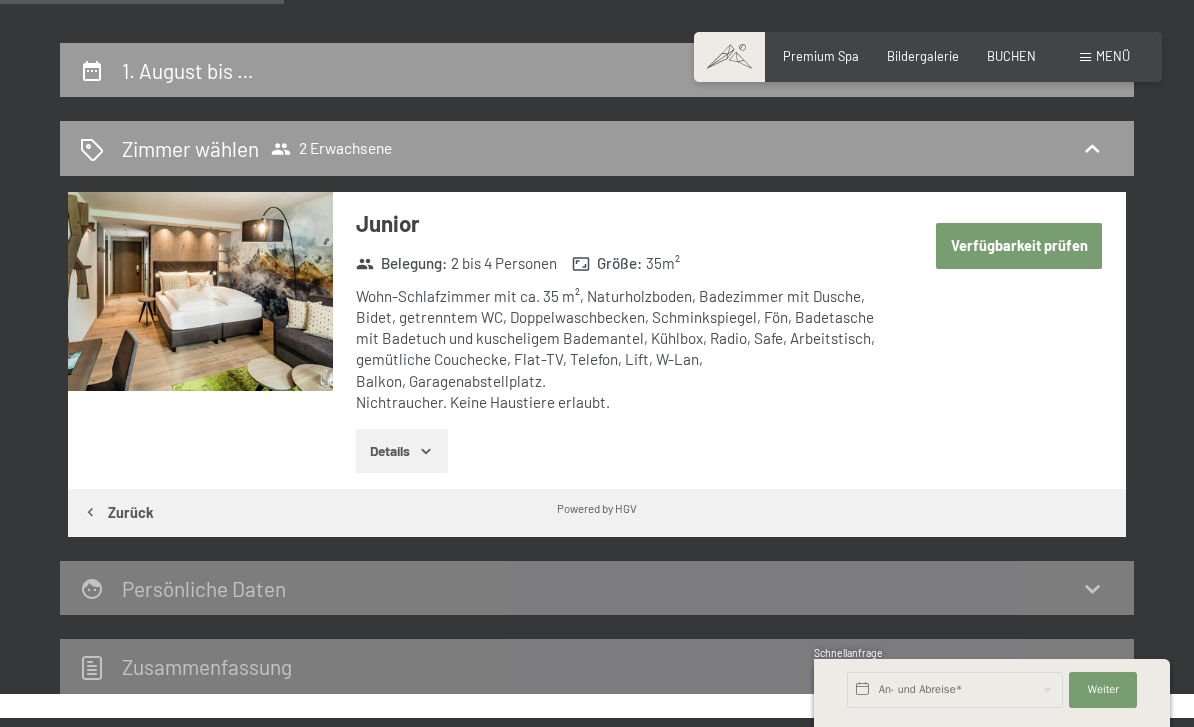 click on "Details" at bounding box center [401, 451] 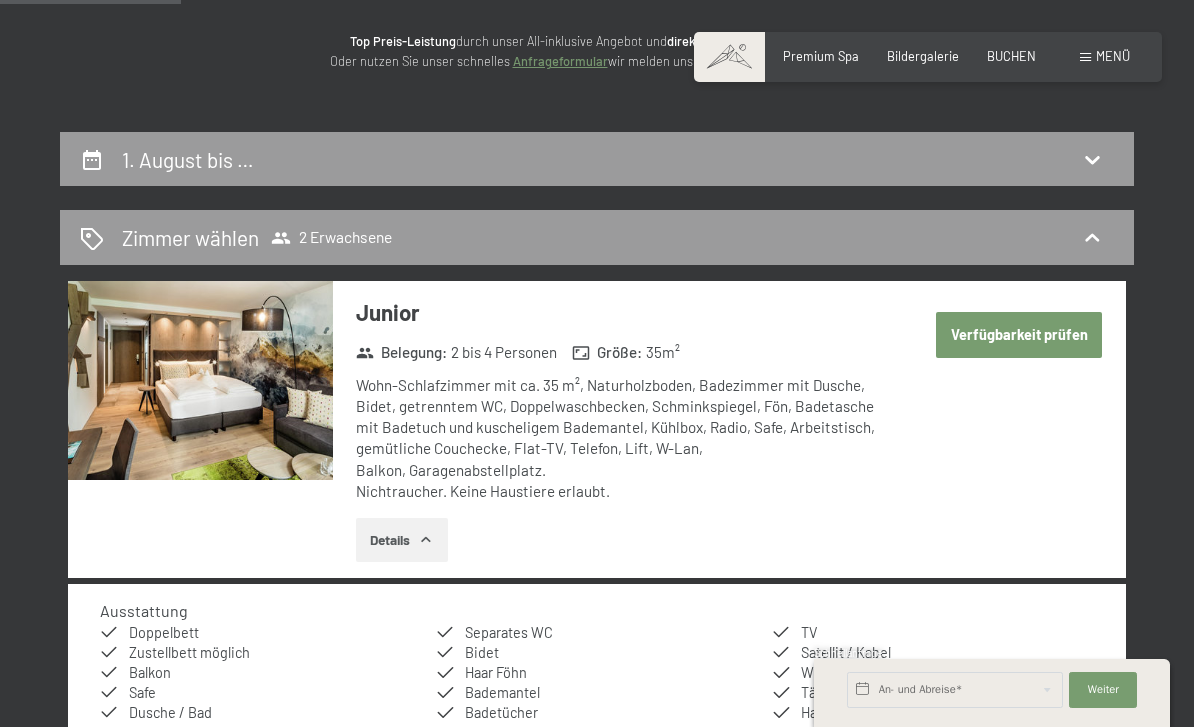 click on "1. August bis …" at bounding box center (597, 159) 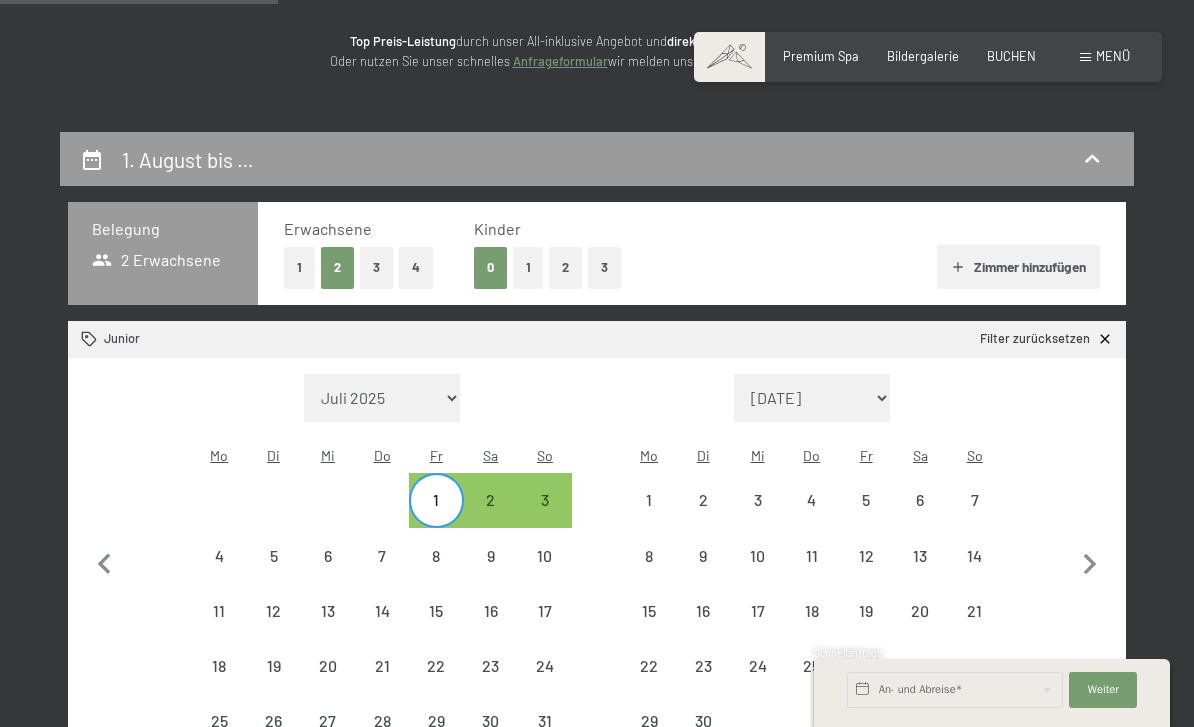 scroll, scrollTop: 380, scrollLeft: 0, axis: vertical 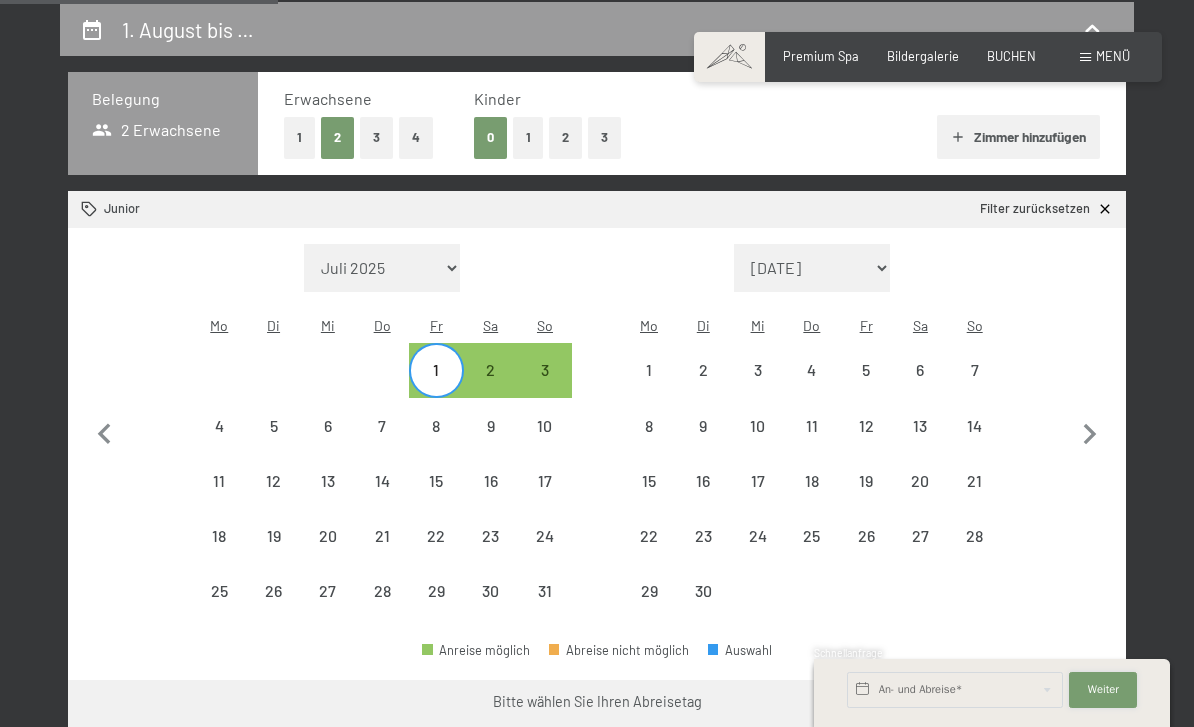 click on "Weiter" at bounding box center (1103, 690) 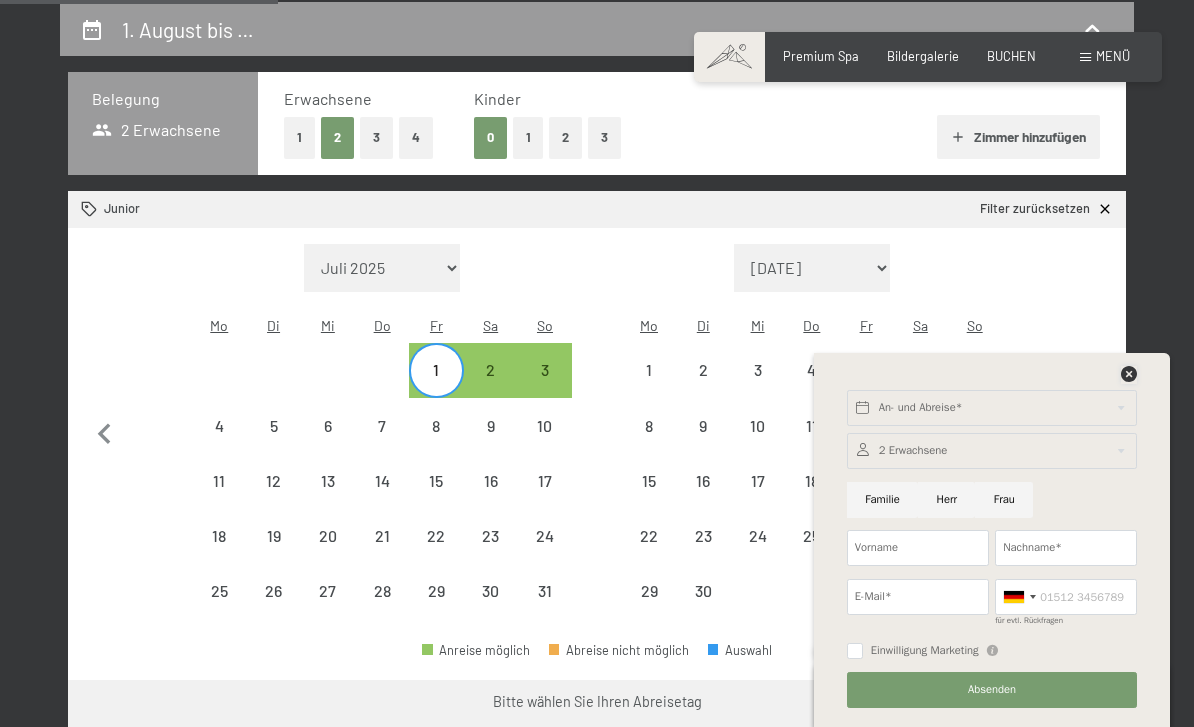 click at bounding box center [1129, 374] 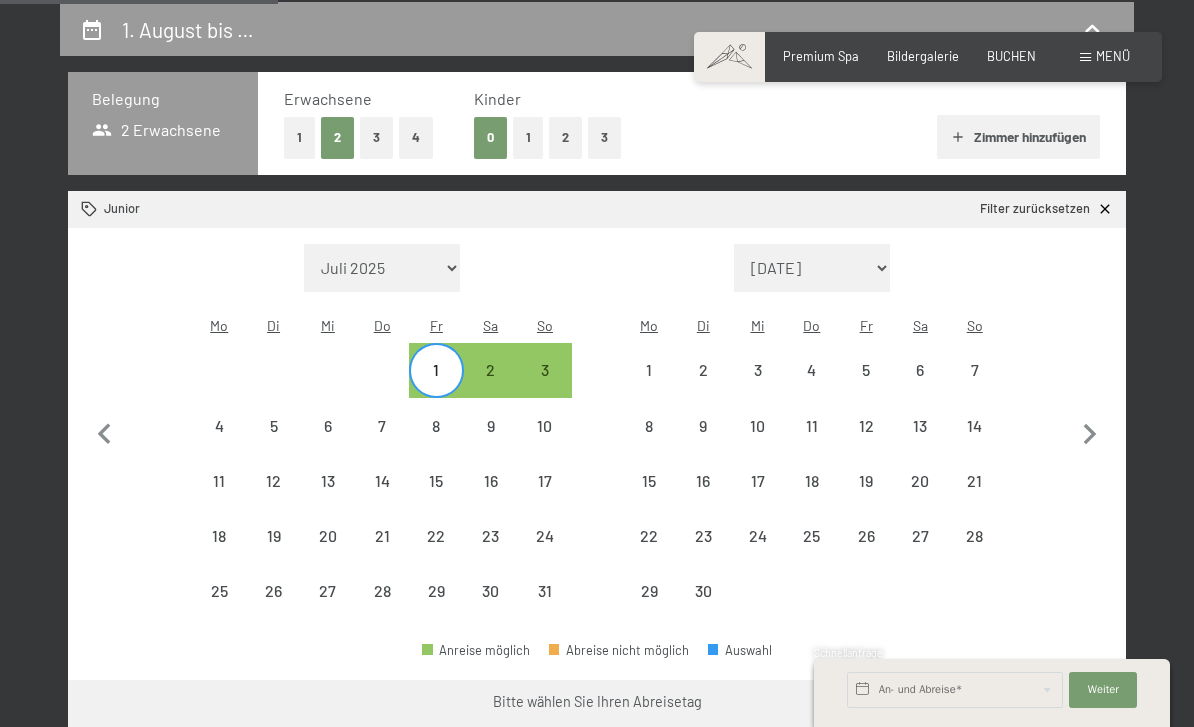 click on "1" at bounding box center (528, 137) 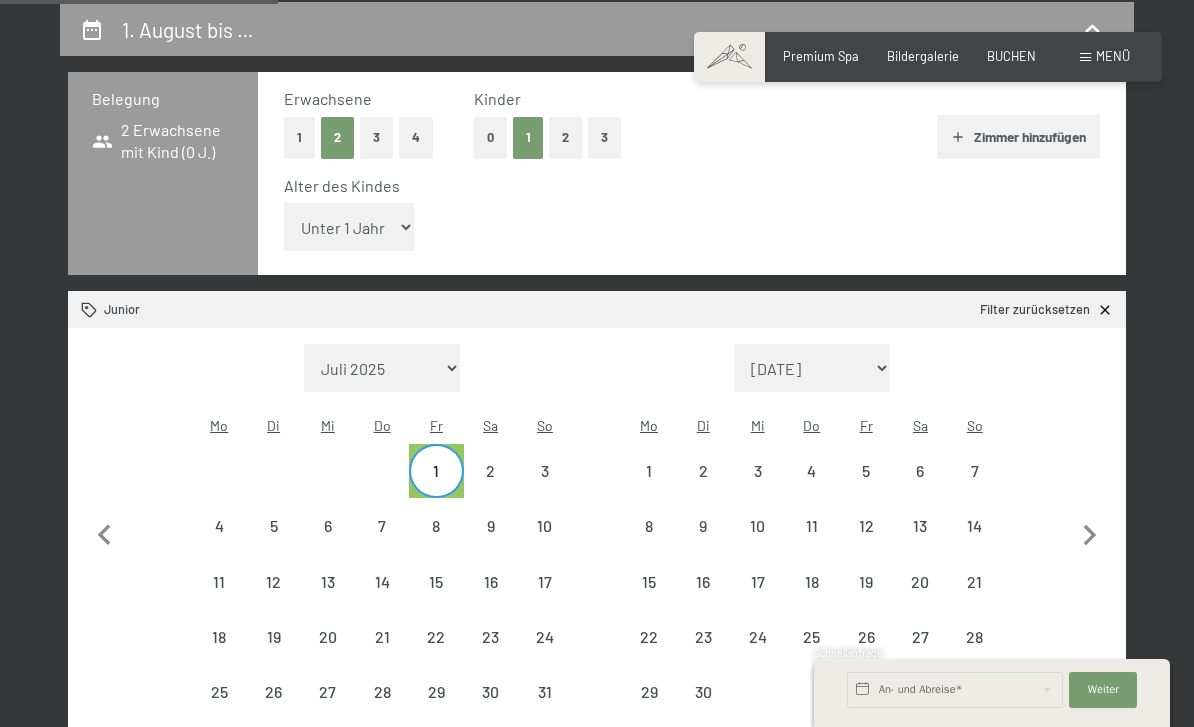 select on "[DATE]" 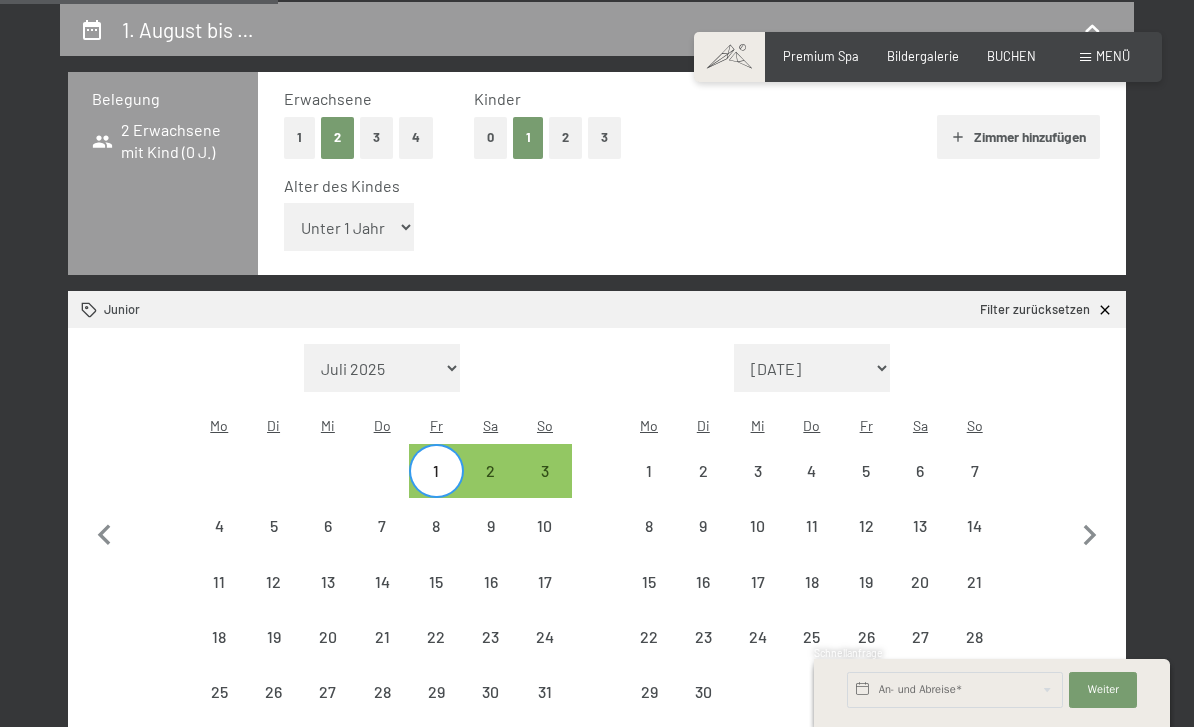 select on "[DATE]" 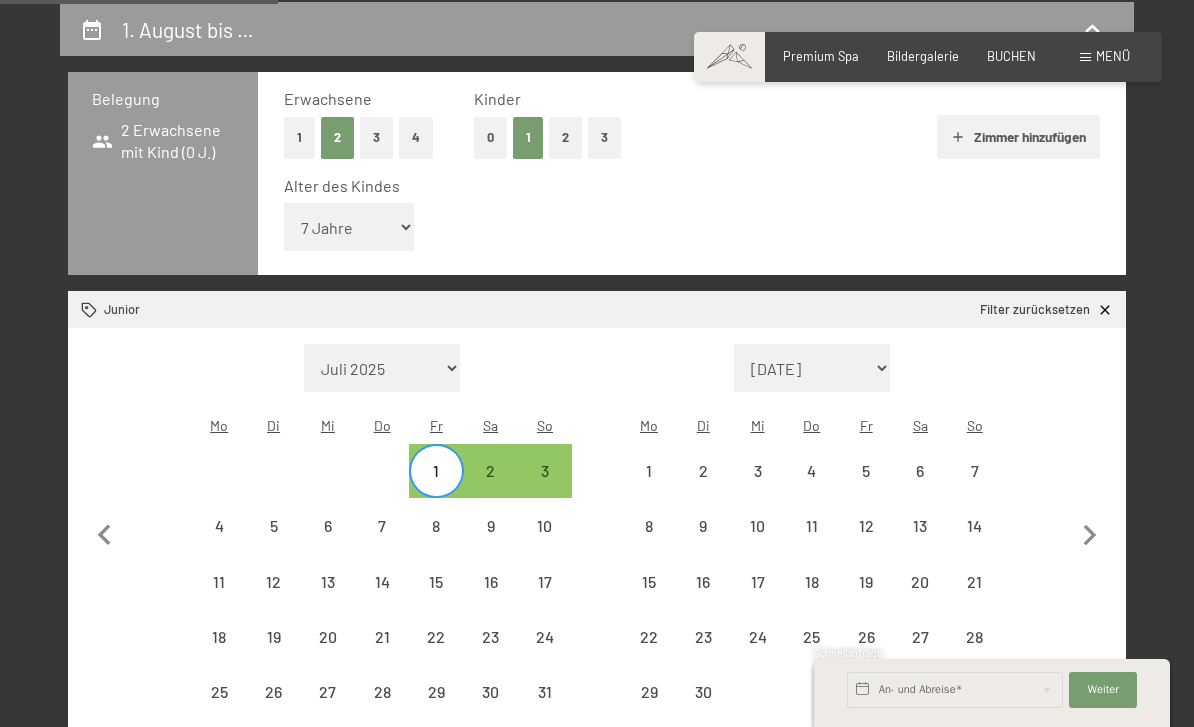 select on "[DATE]" 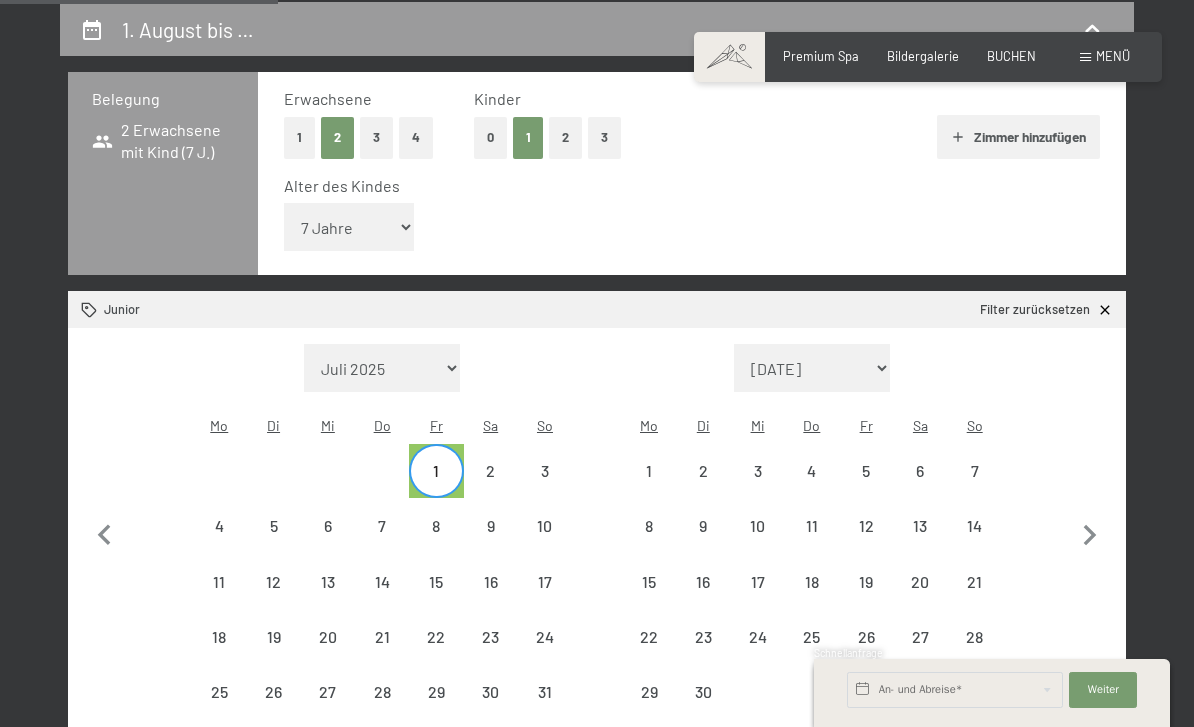 select on "[DATE]" 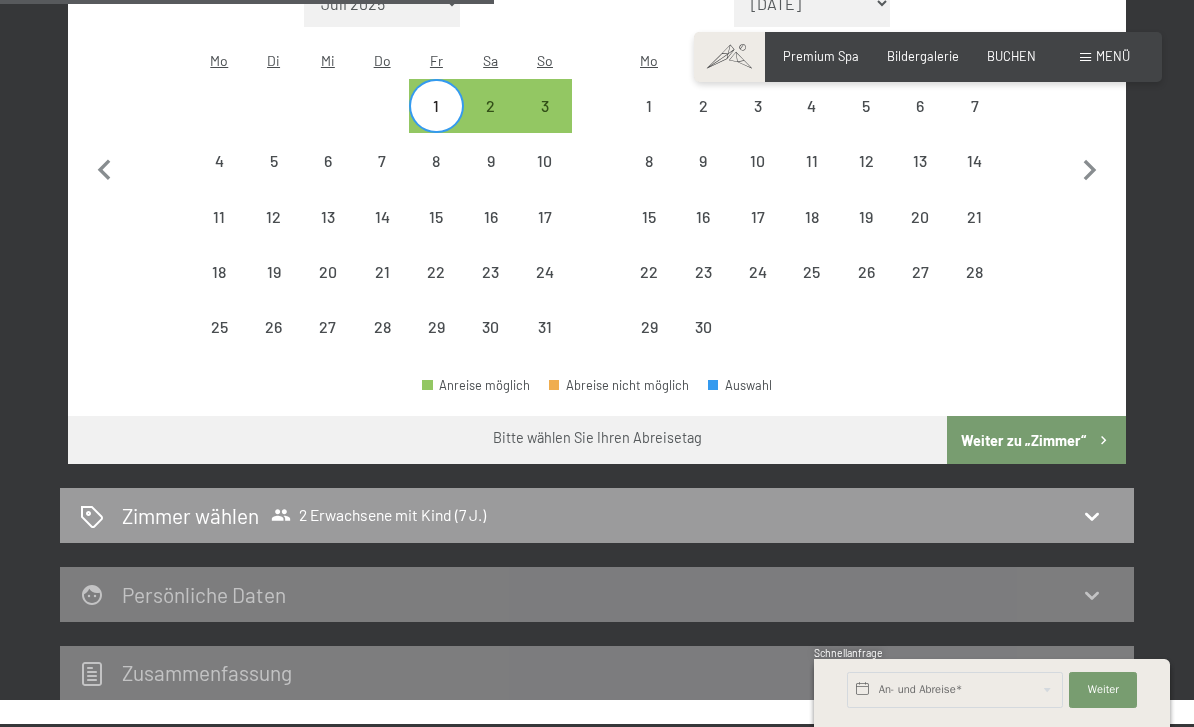 click on "Weiter zu „Zimmer“" at bounding box center (1036, 440) 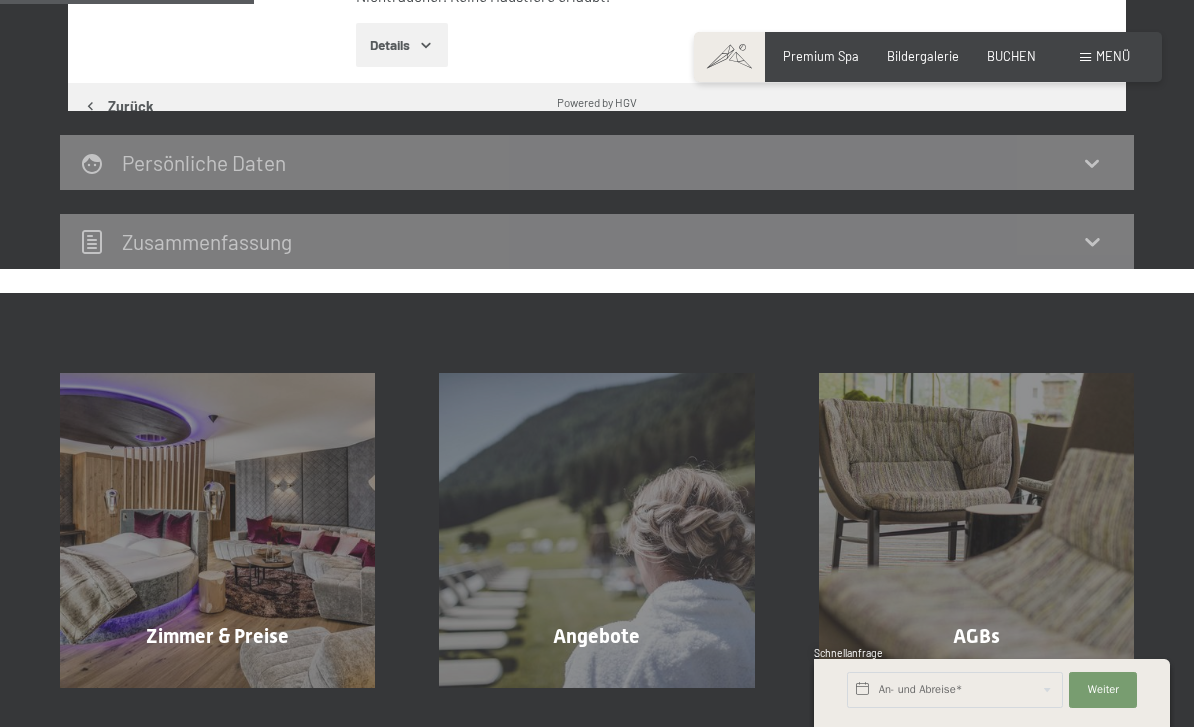 scroll, scrollTop: 380, scrollLeft: 0, axis: vertical 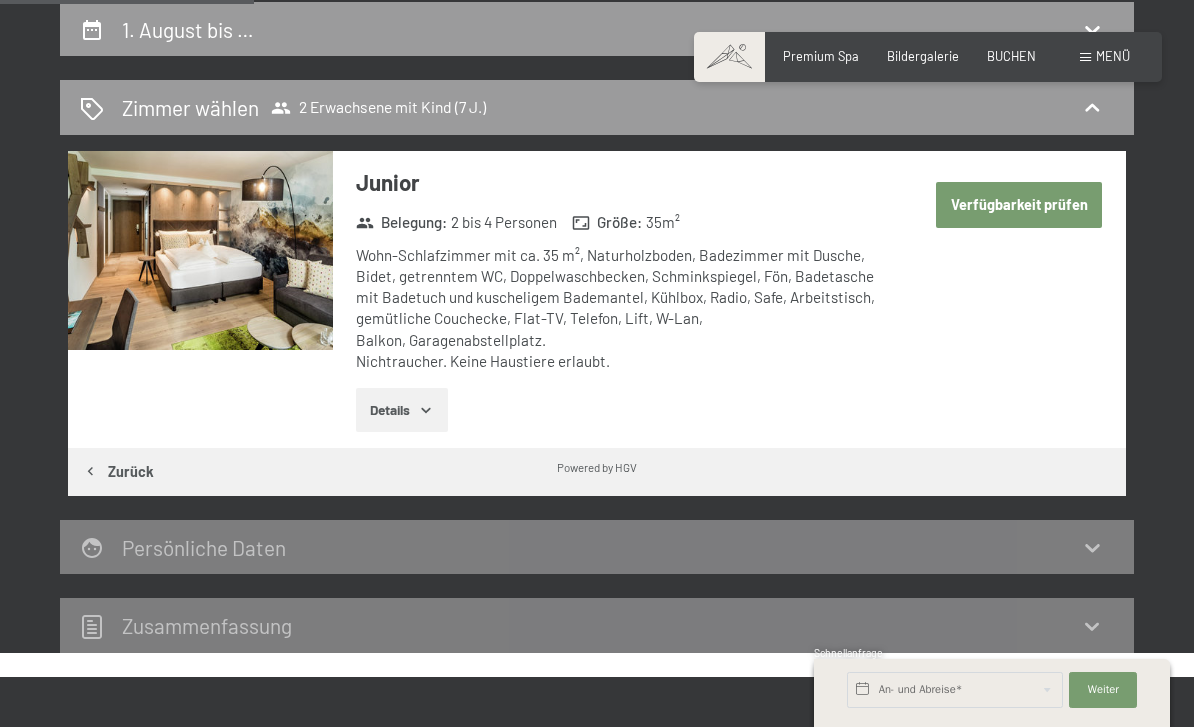 click on "Verfügbarkeit prüfen" at bounding box center (1019, 205) 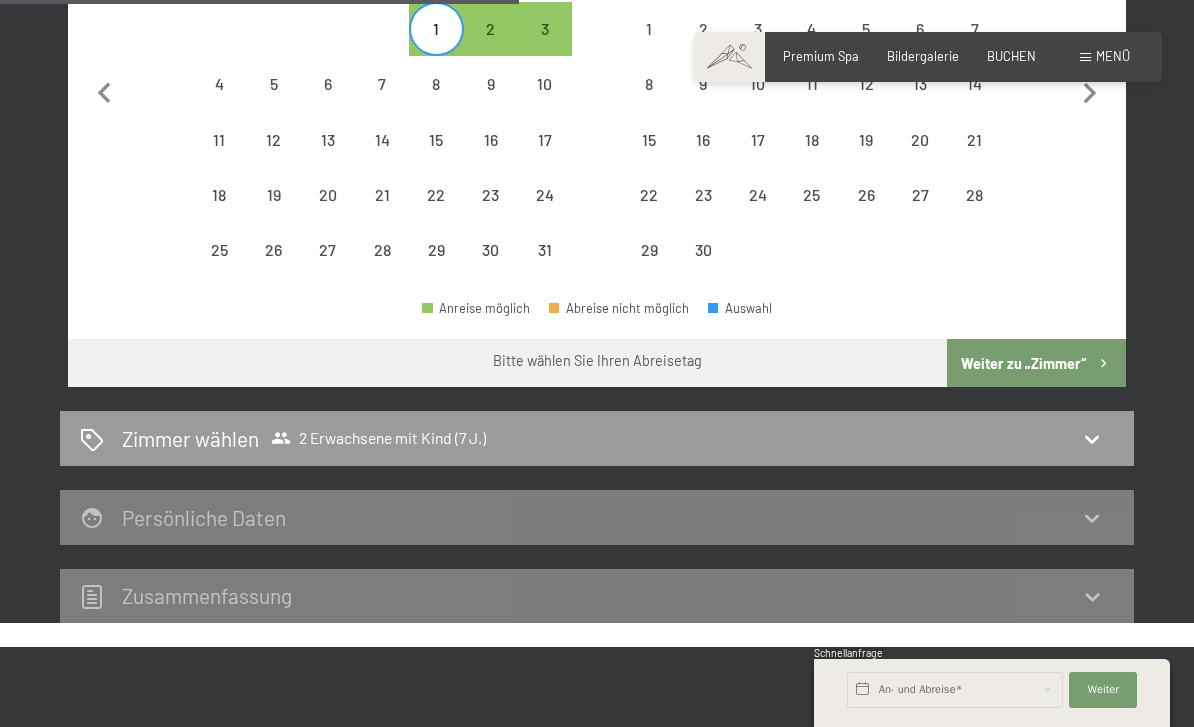 scroll, scrollTop: 811, scrollLeft: 0, axis: vertical 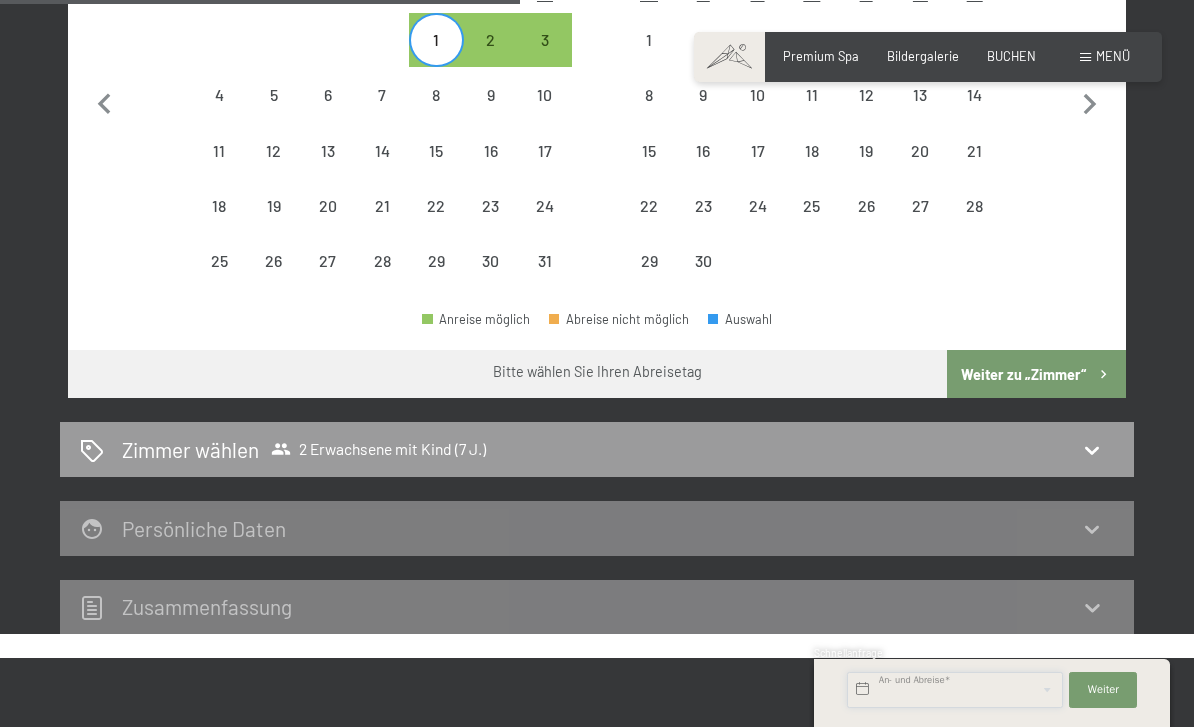click at bounding box center [955, 690] 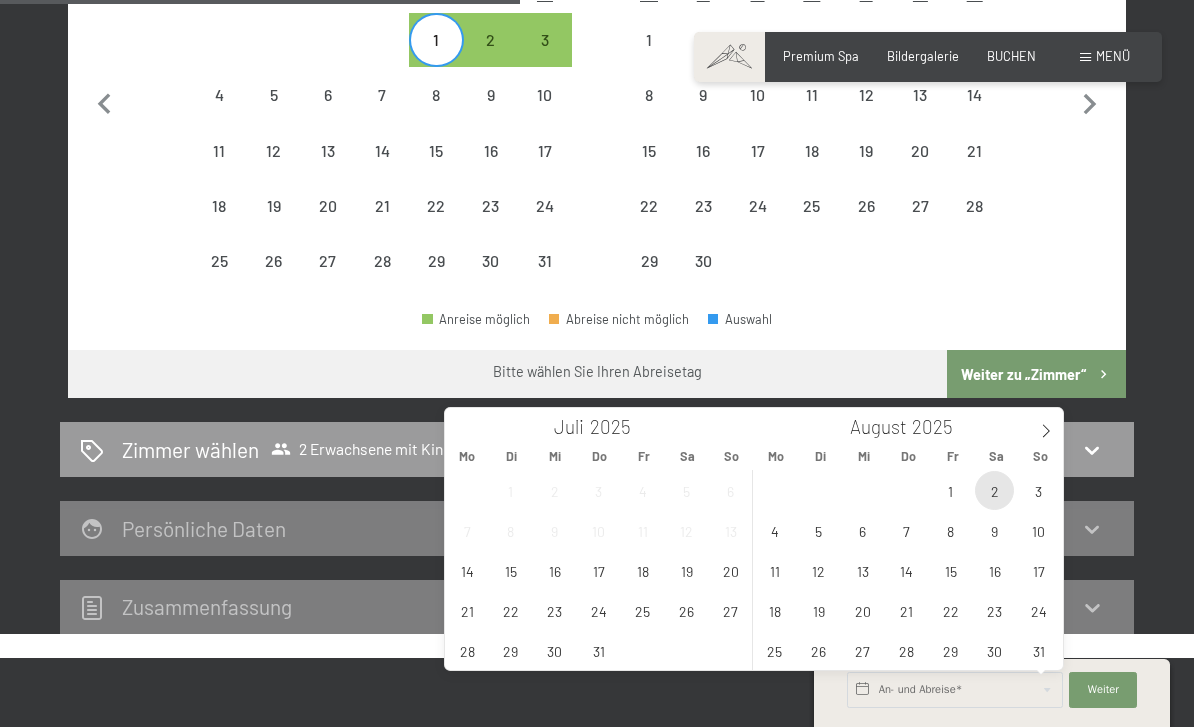 click on "2" at bounding box center (994, 490) 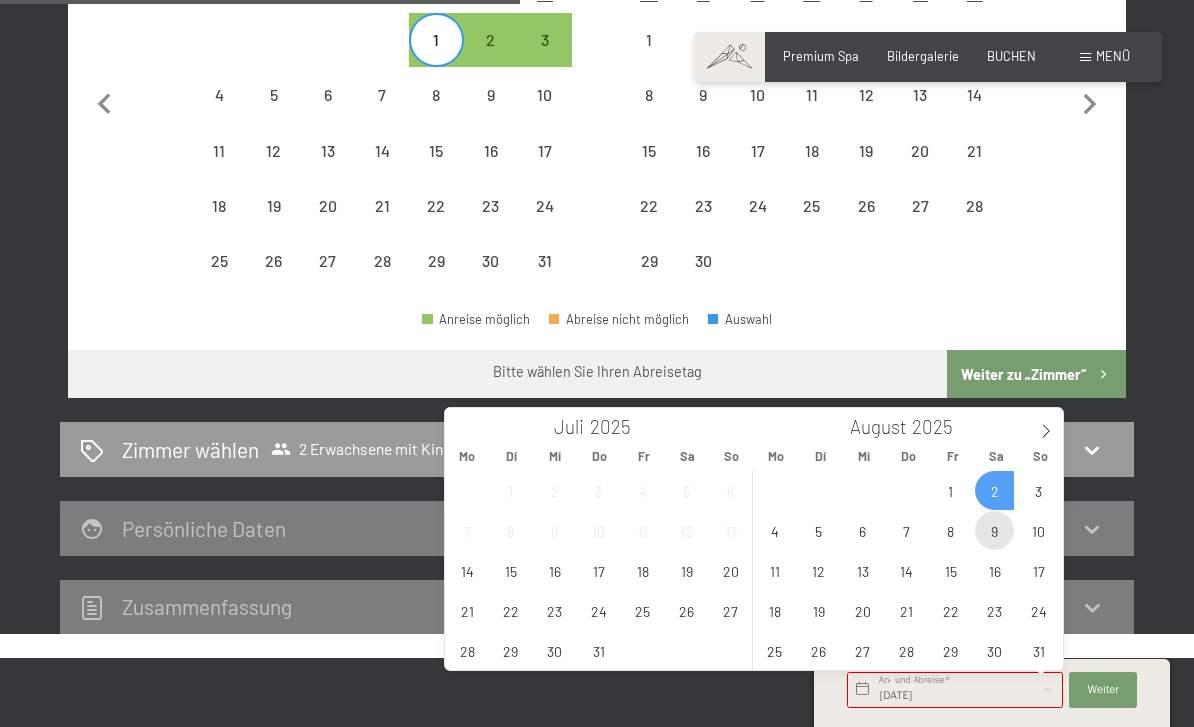 click on "9" at bounding box center (994, 530) 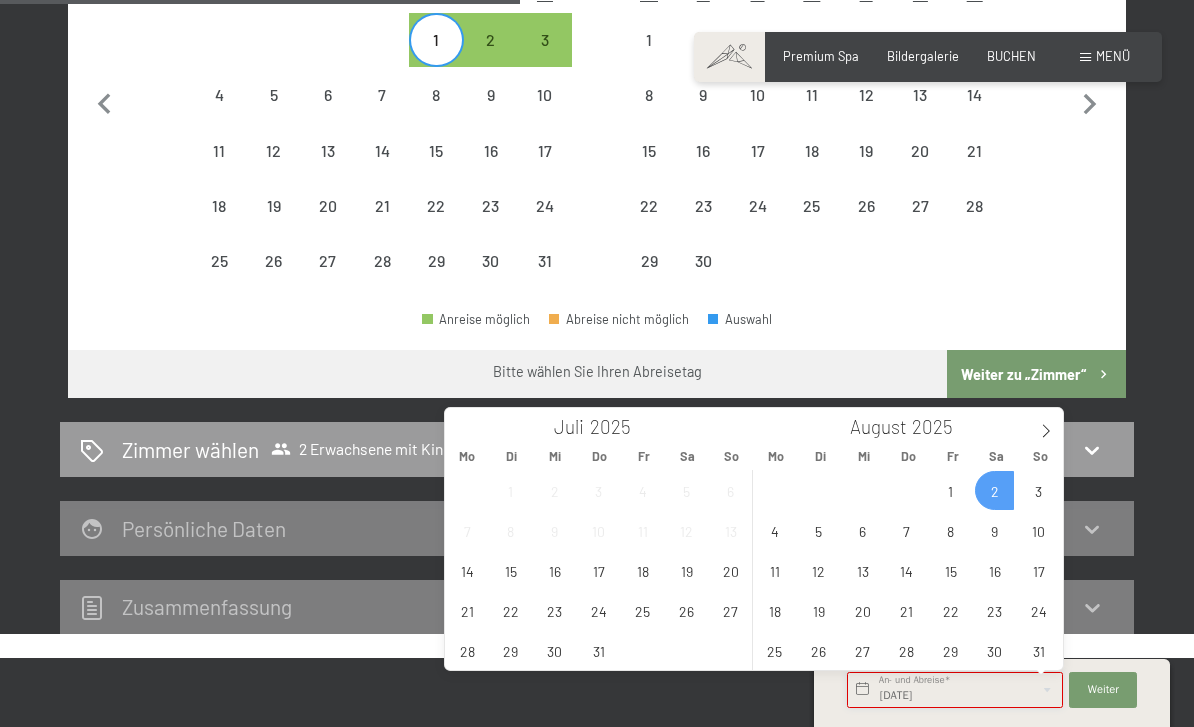 type on "[DATE] - [DATE]" 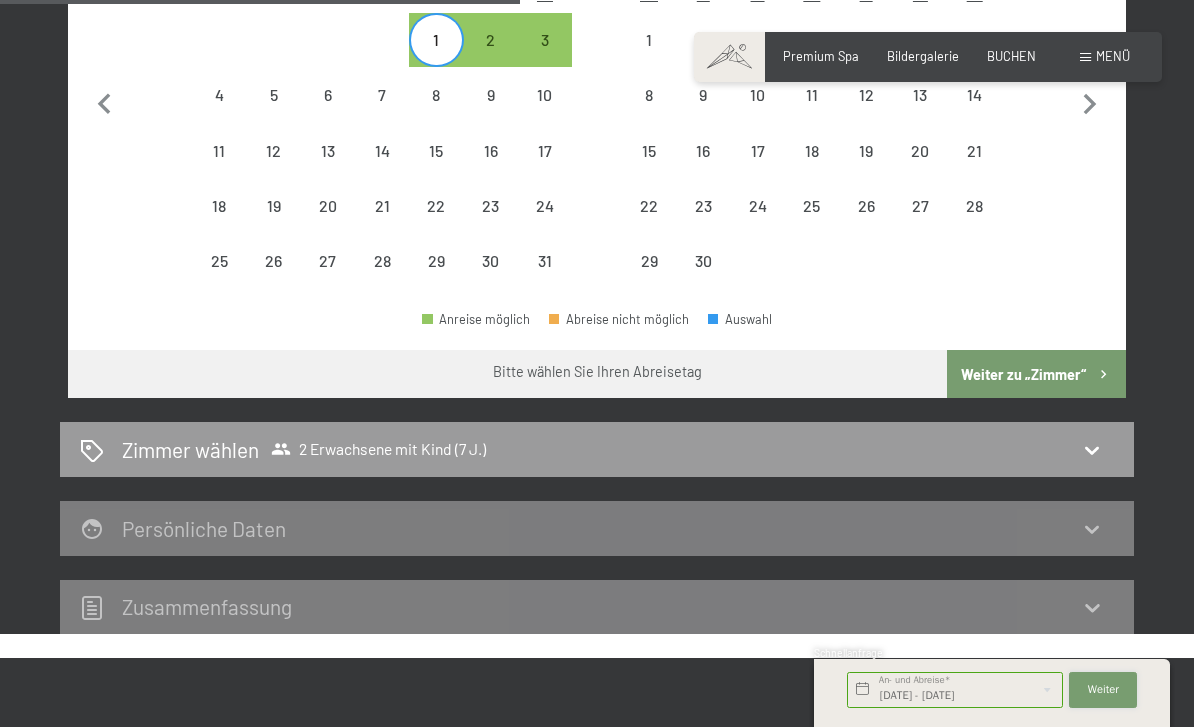 click on "Weiter Adressfelder ausblenden" at bounding box center [1103, 690] 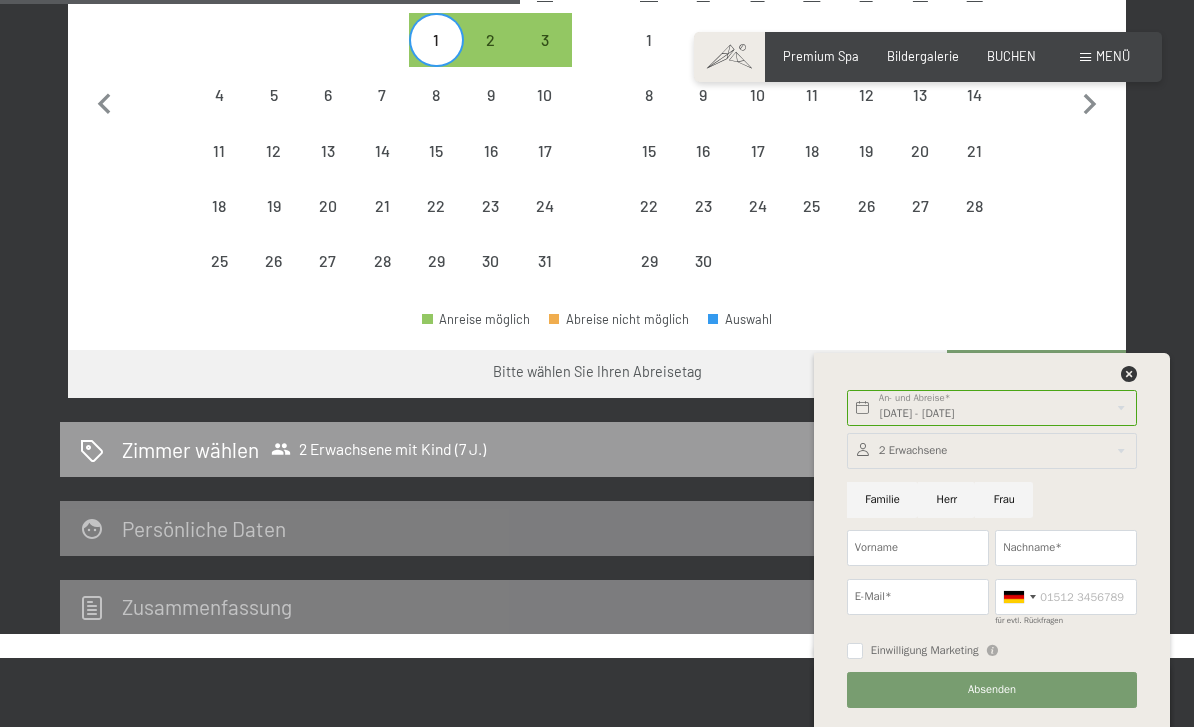 click at bounding box center (992, 451) 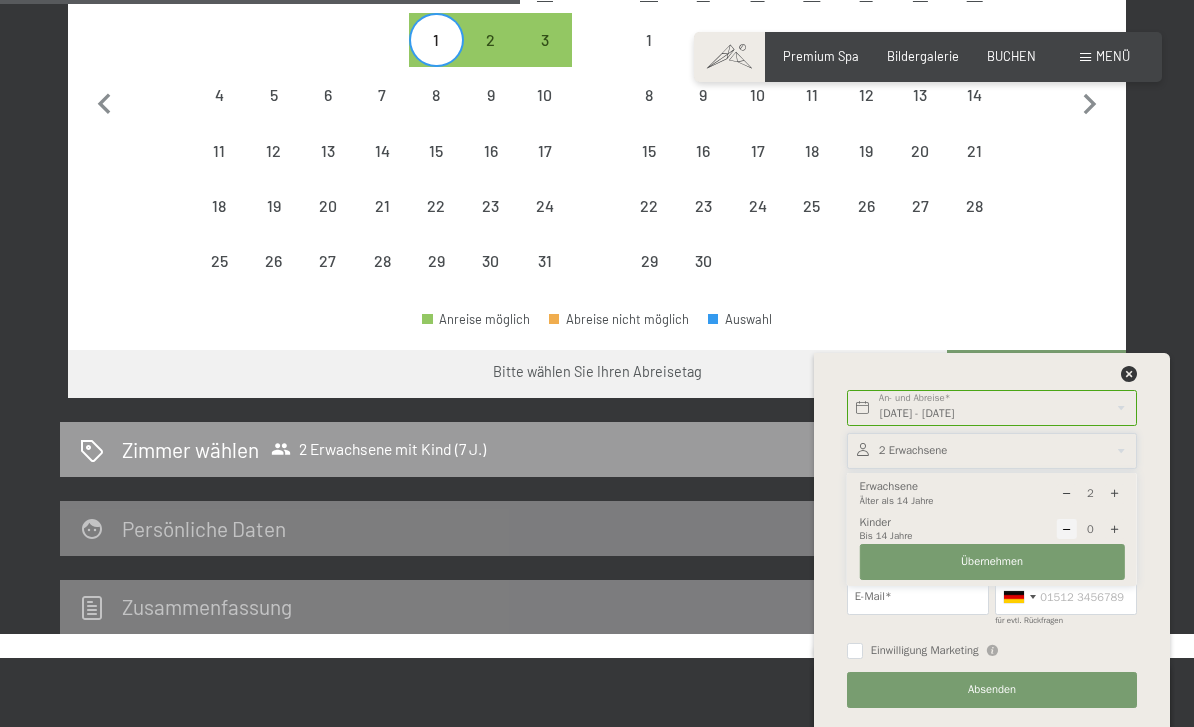 click on "0 Kinder Bis 14 Jahre" at bounding box center [992, 529] 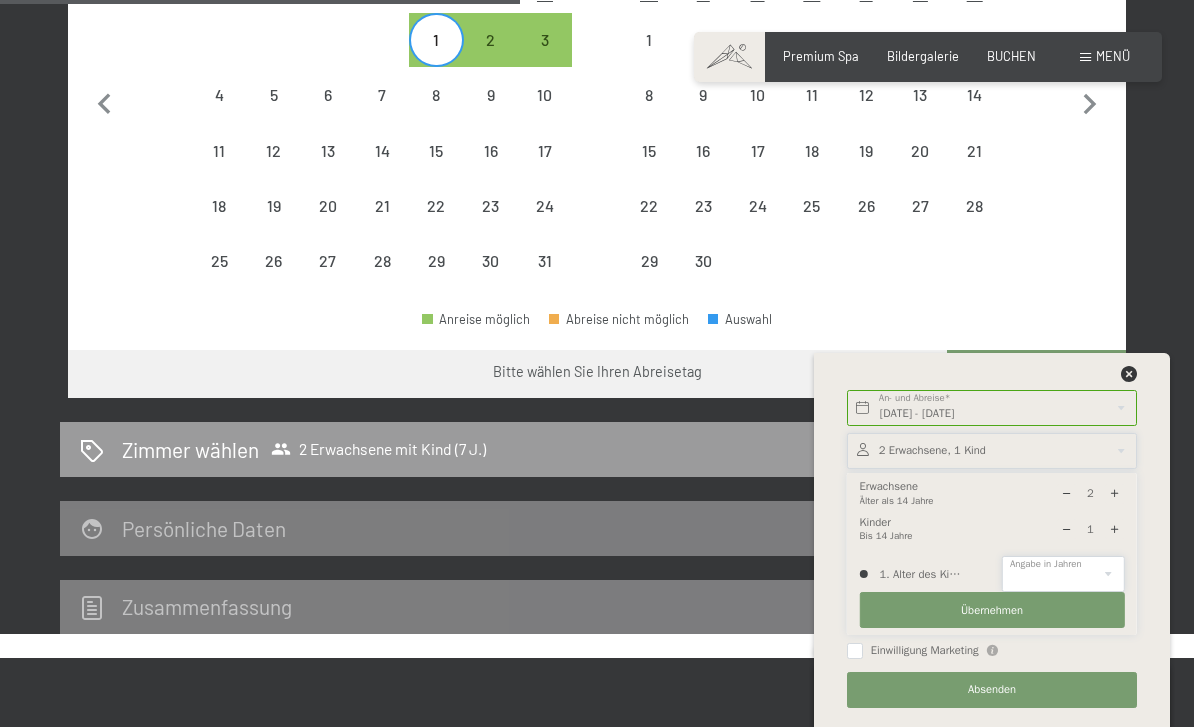 click on "0 1 2 3 4 5 6 7 8 9 10 11 12 13 14" at bounding box center (1063, 574) 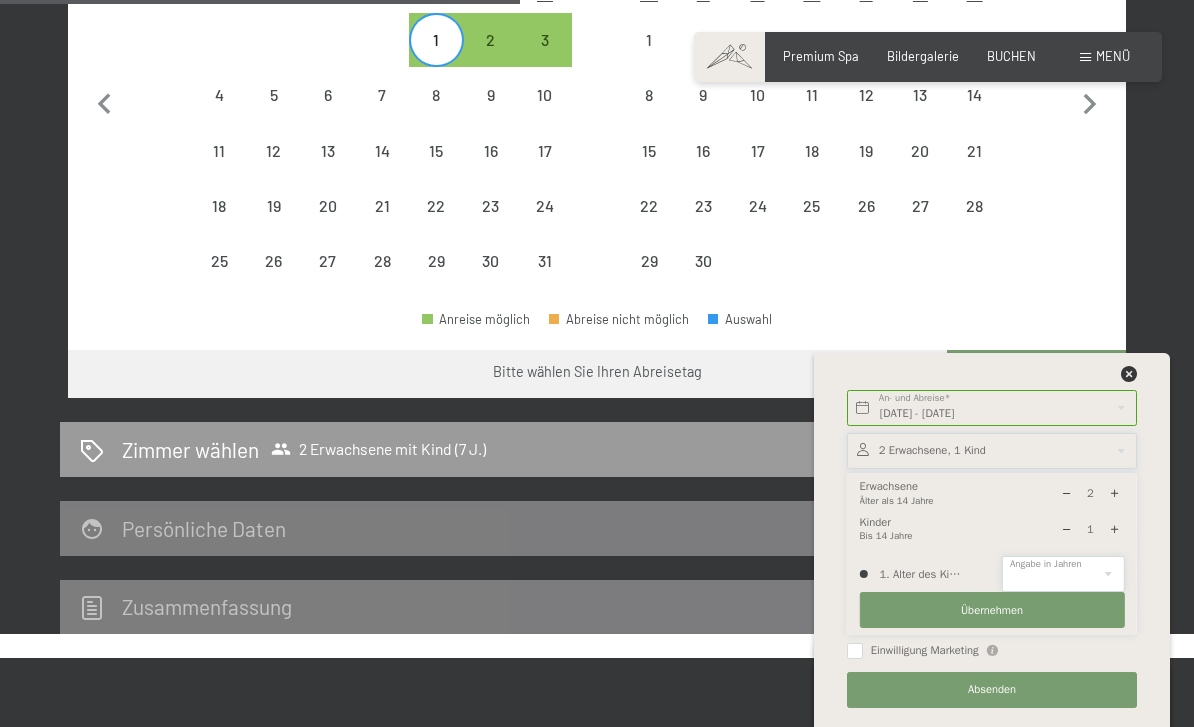select on "7" 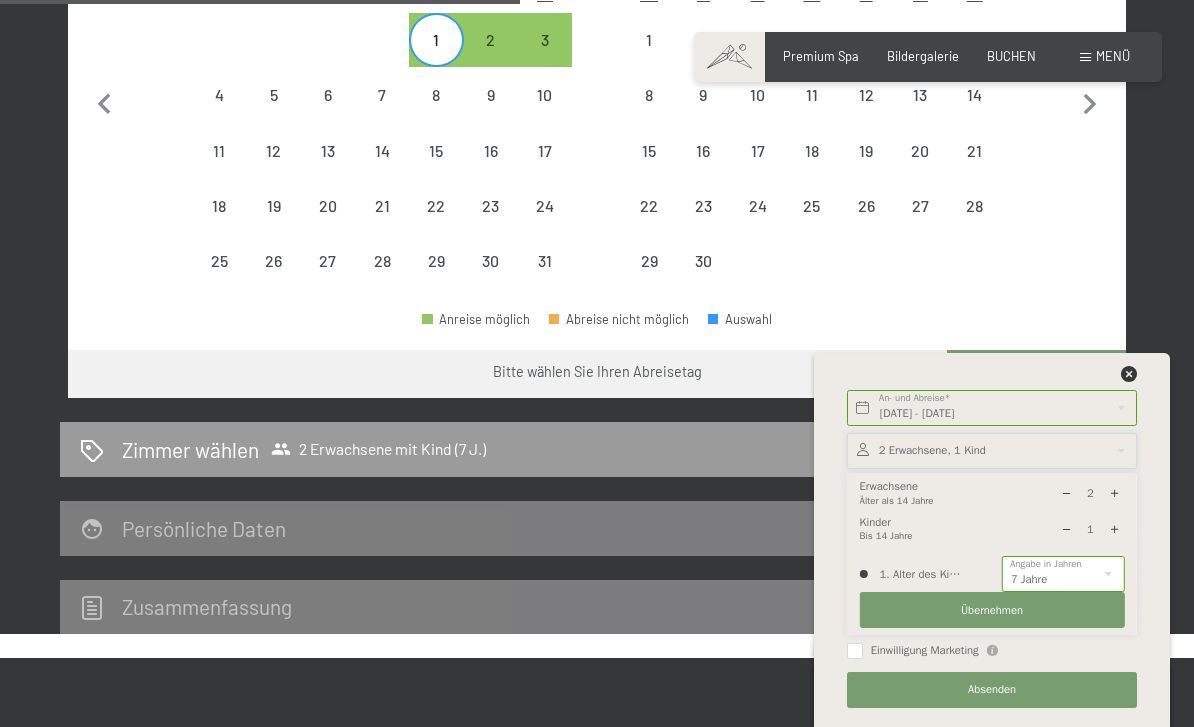 click on "Übernehmen" at bounding box center [992, 611] 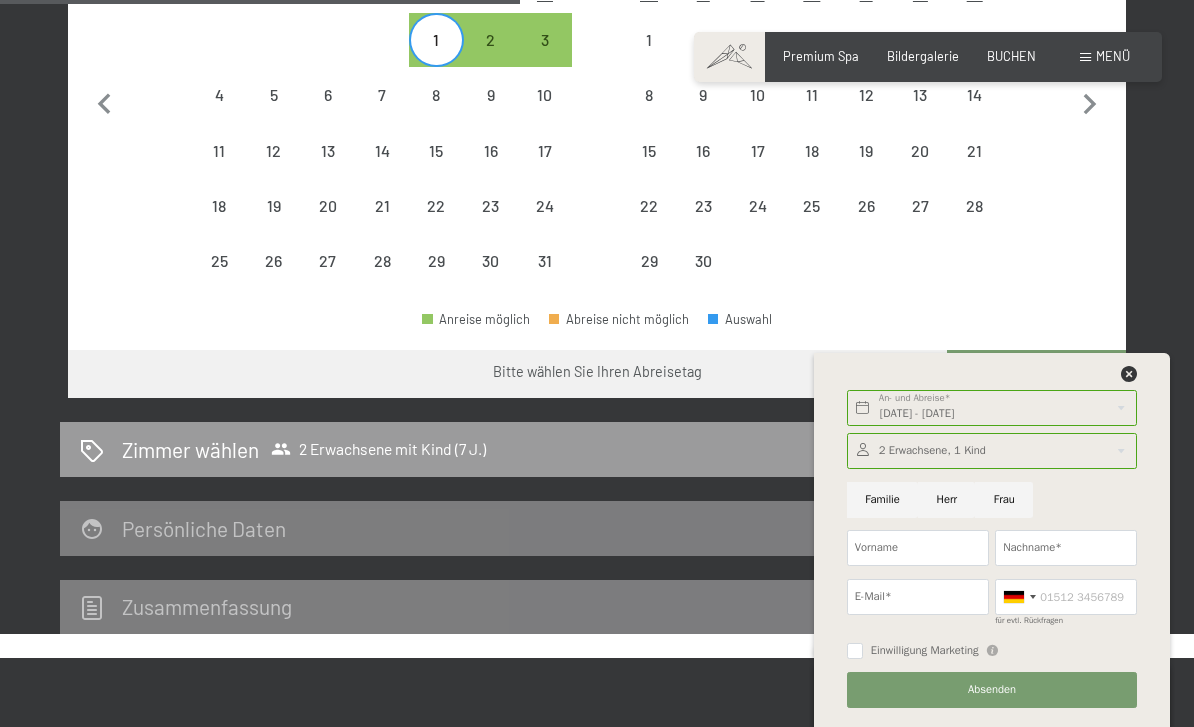 click on "Familie" at bounding box center [882, 500] 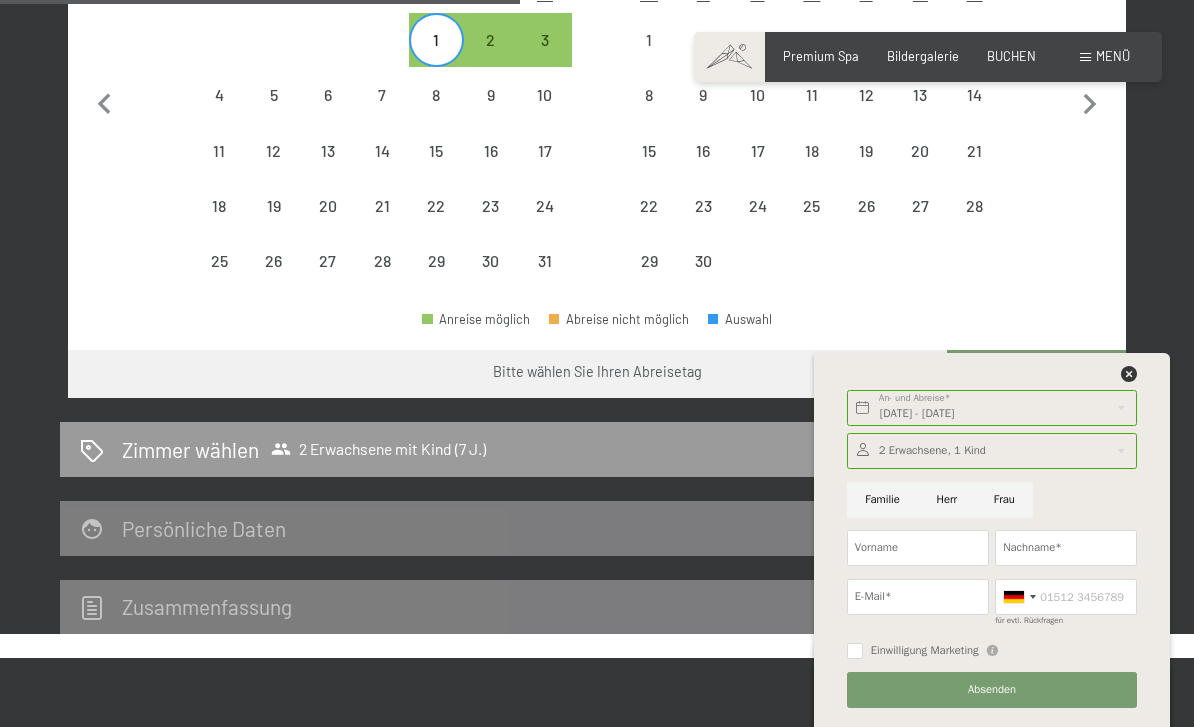 radio on "true" 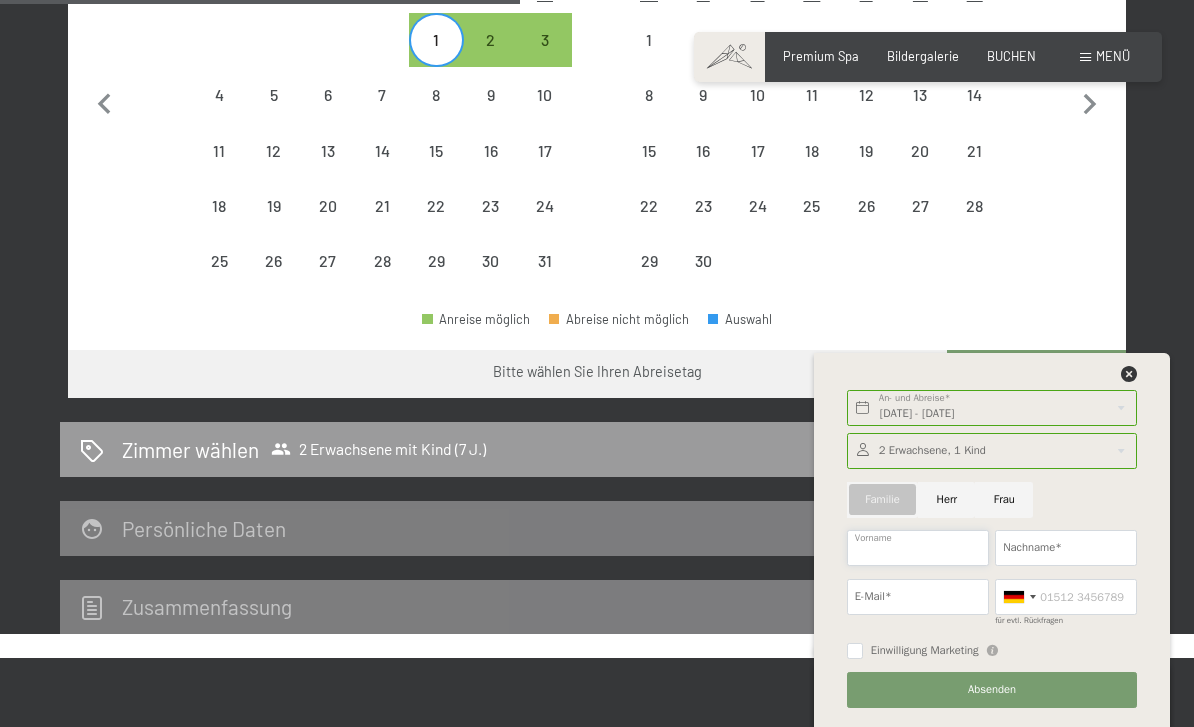 click on "Vorname" at bounding box center (918, 548) 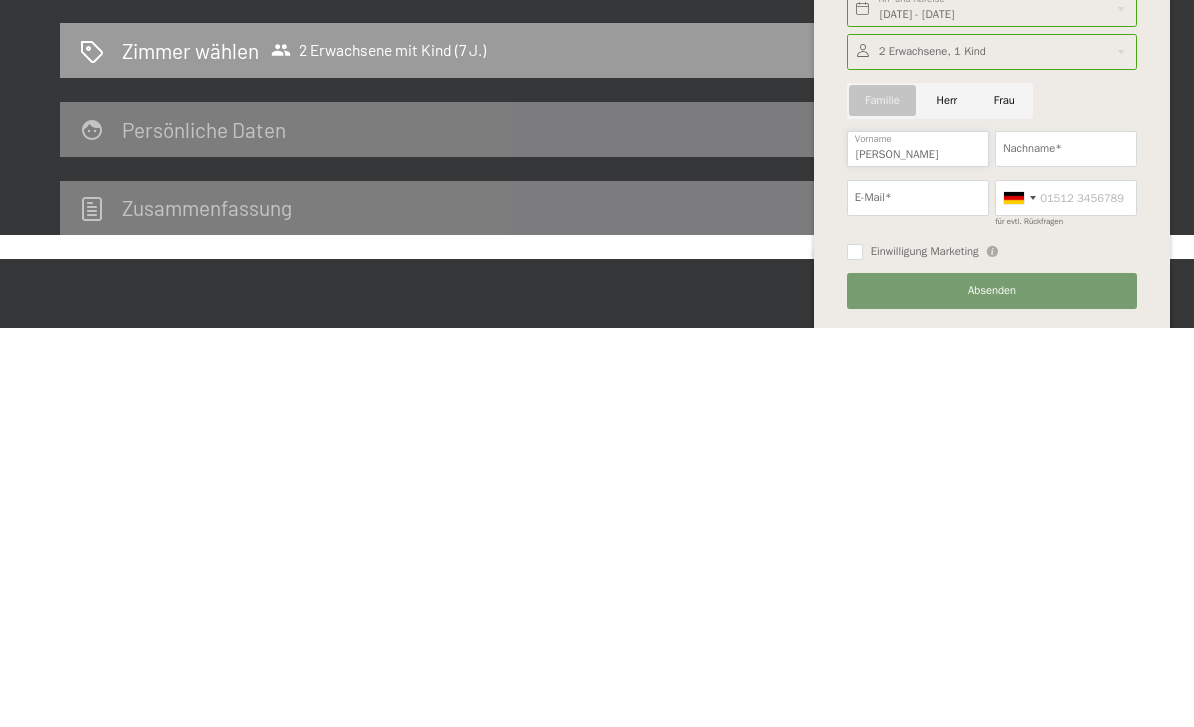 type on "[PERSON_NAME]" 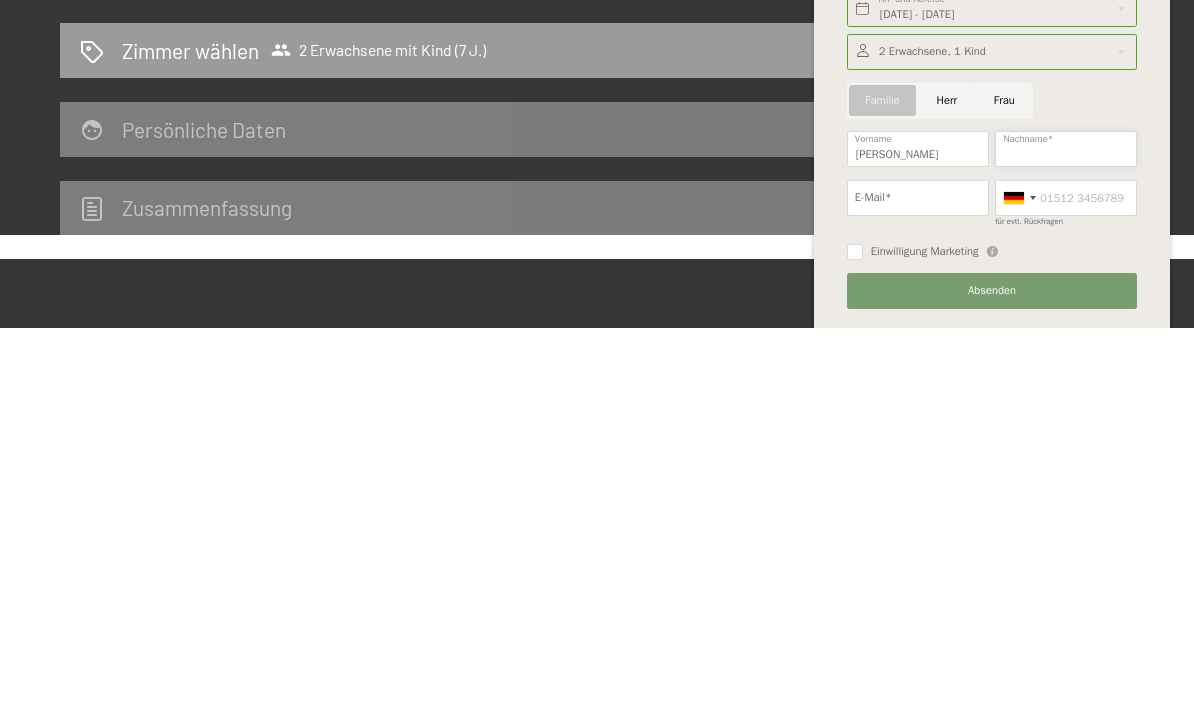click on "Nachname*" at bounding box center (1066, 548) 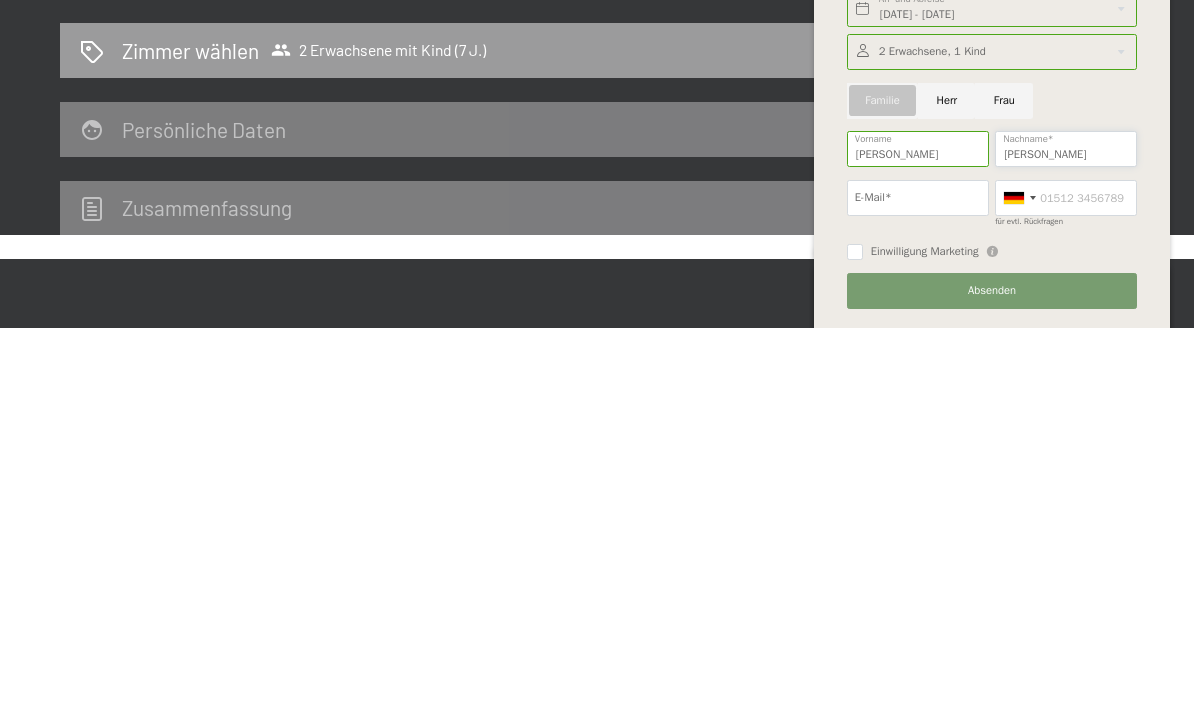 type on "[PERSON_NAME]" 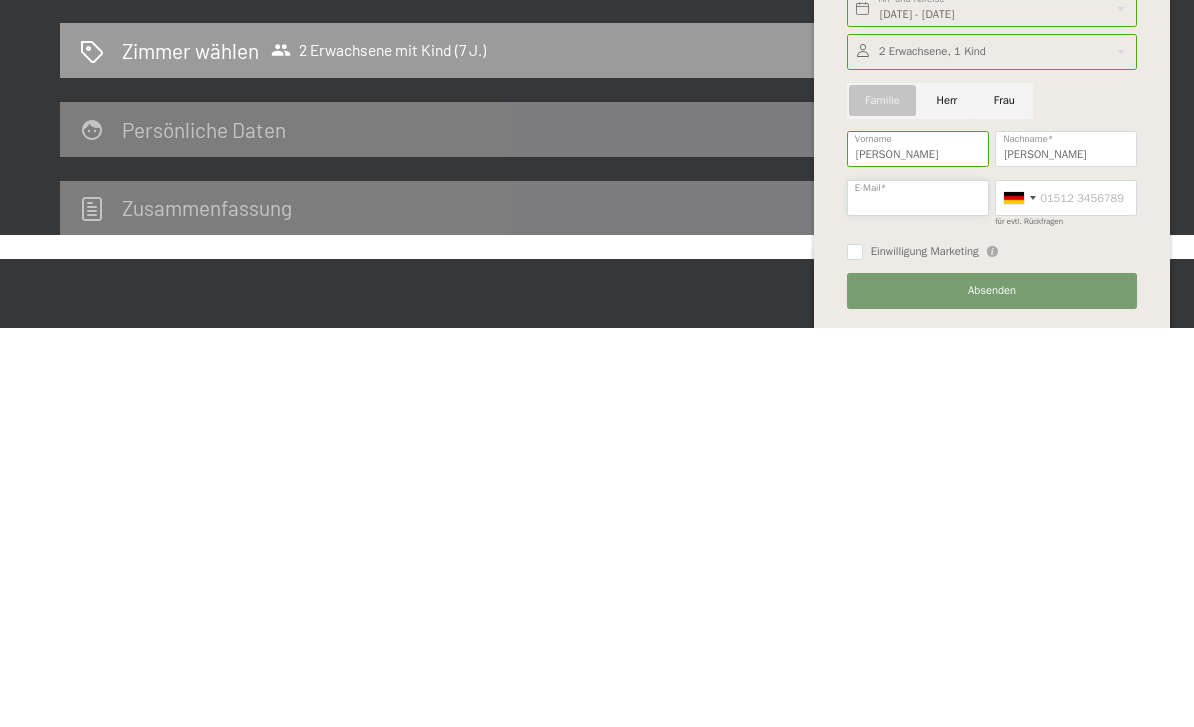 click on "E-Mail*" at bounding box center (918, 597) 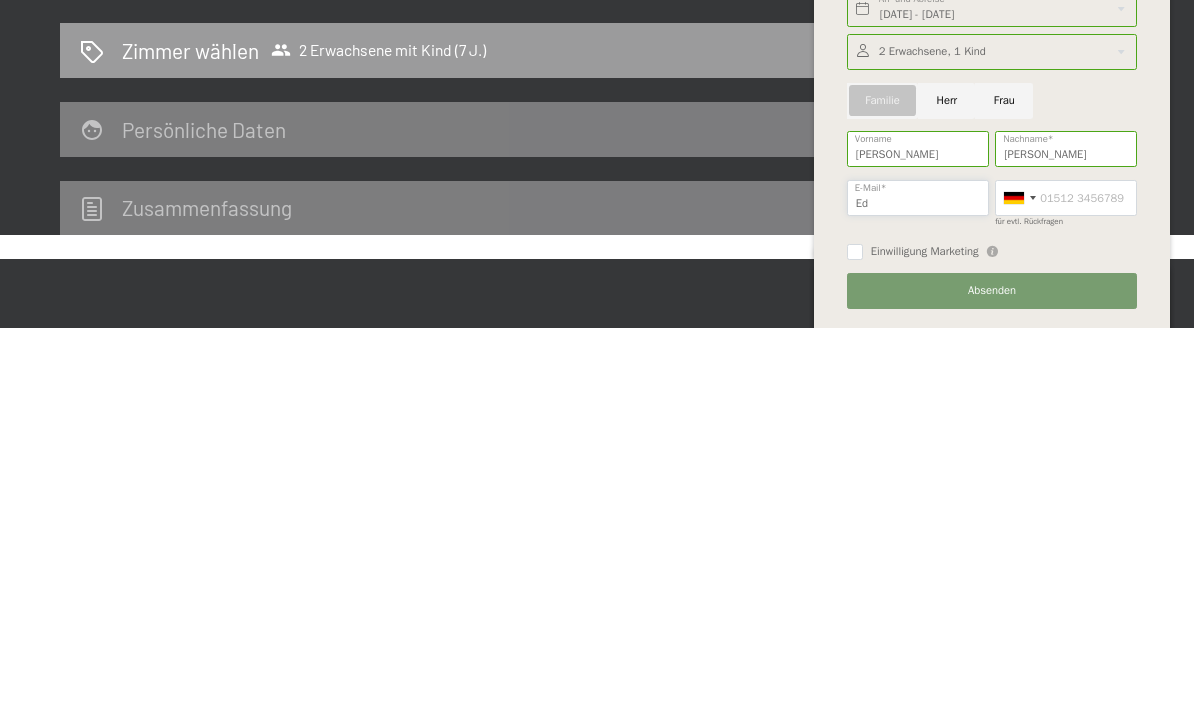 type on "E" 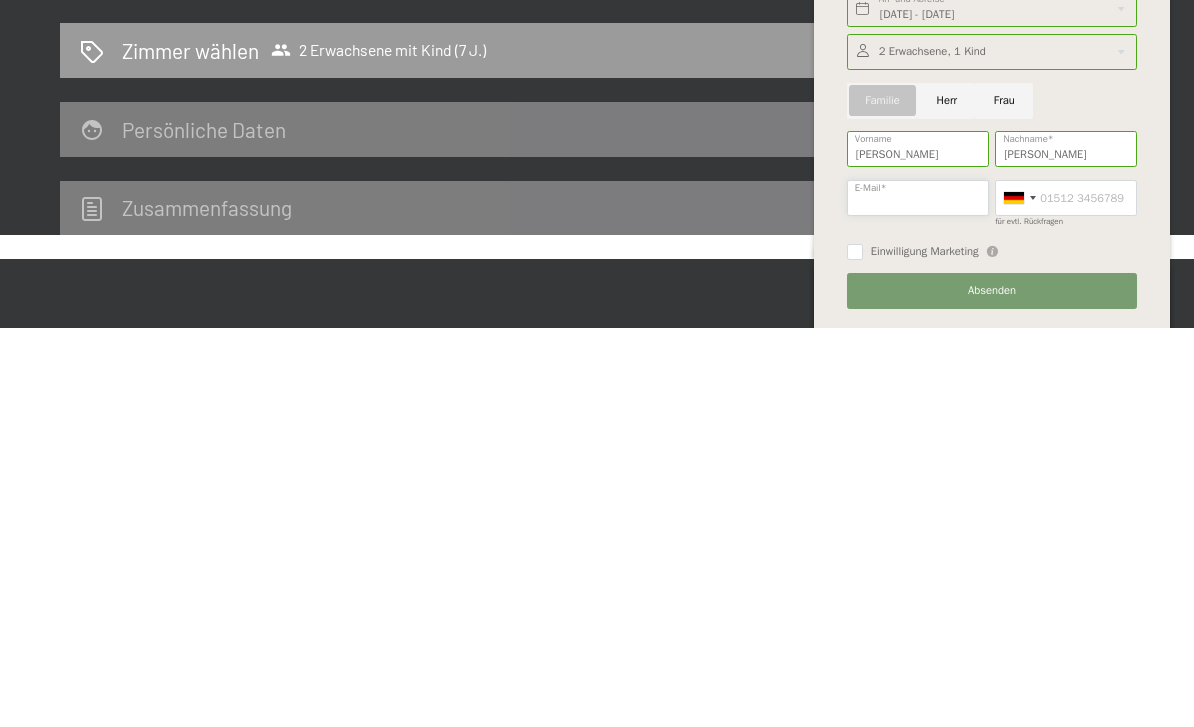 scroll, scrollTop: 1210, scrollLeft: 0, axis: vertical 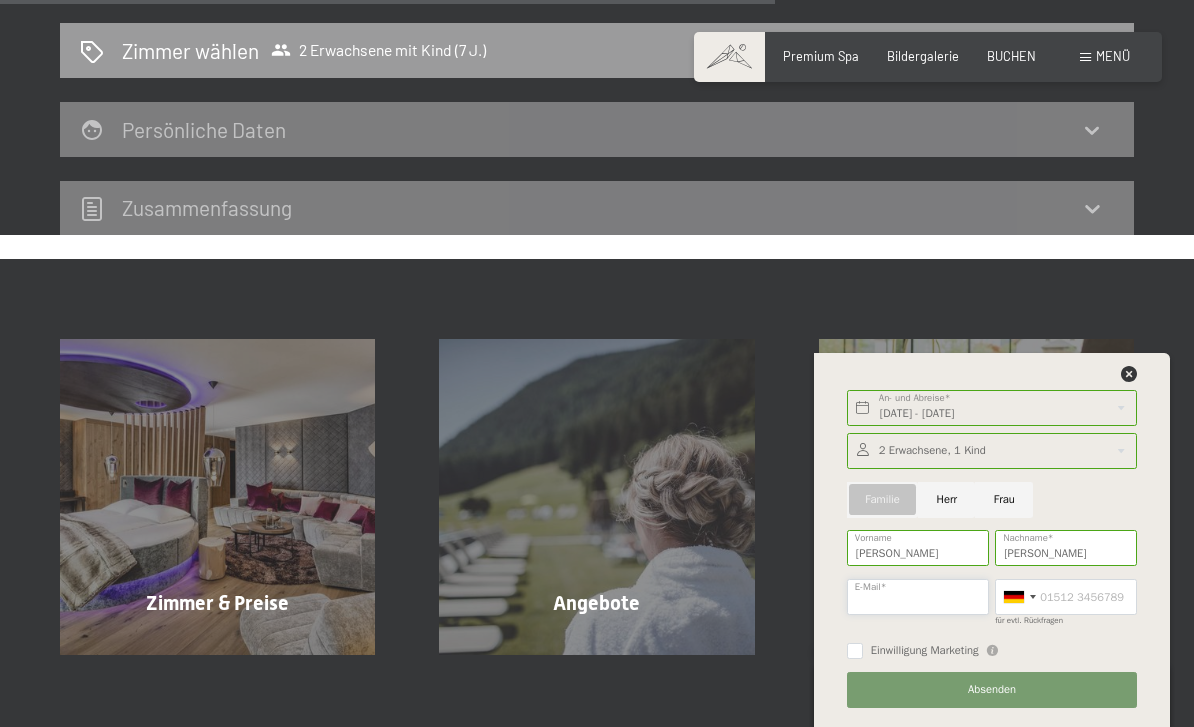 type on "E" 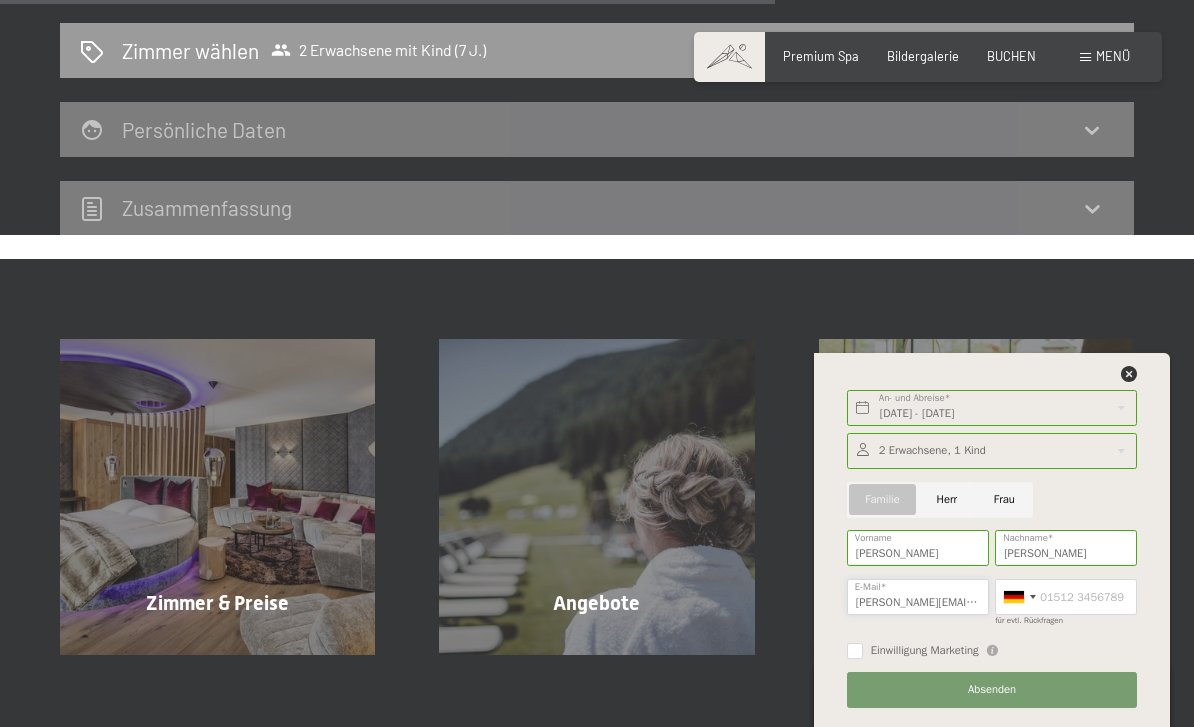 type on "[PERSON_NAME][EMAIL_ADDRESS][PERSON_NAME][DOMAIN_NAME]" 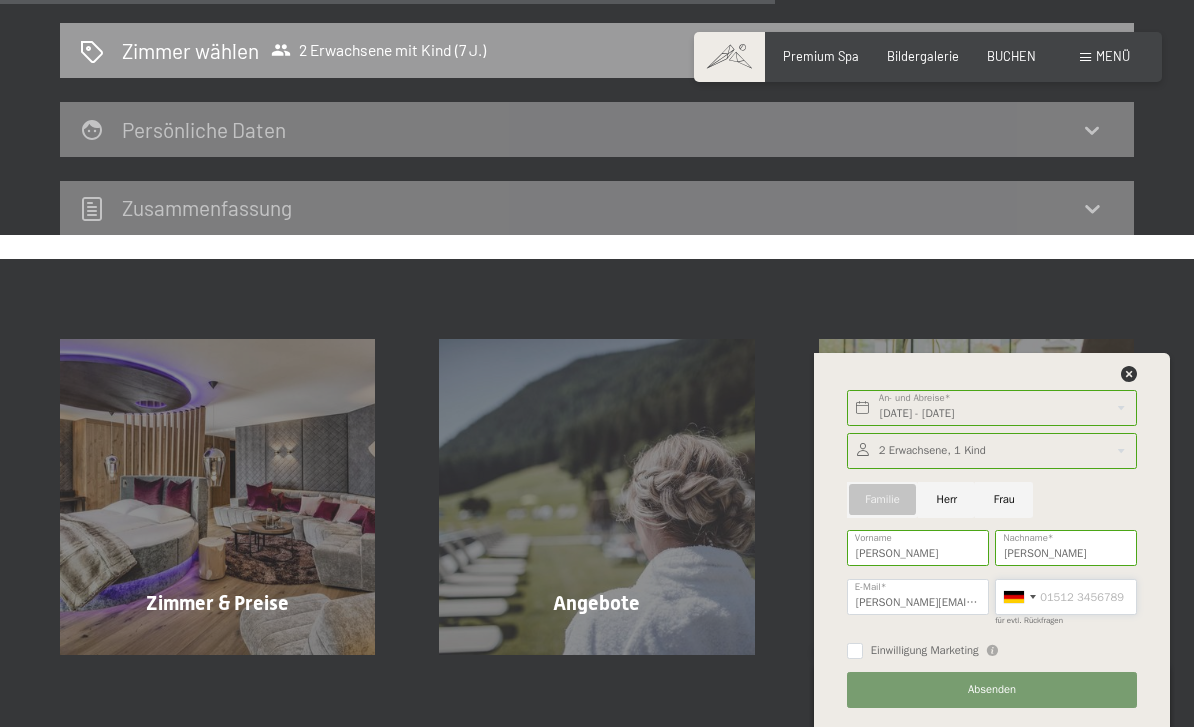 click on "für evtl. Rückfragen" at bounding box center (1066, 597) 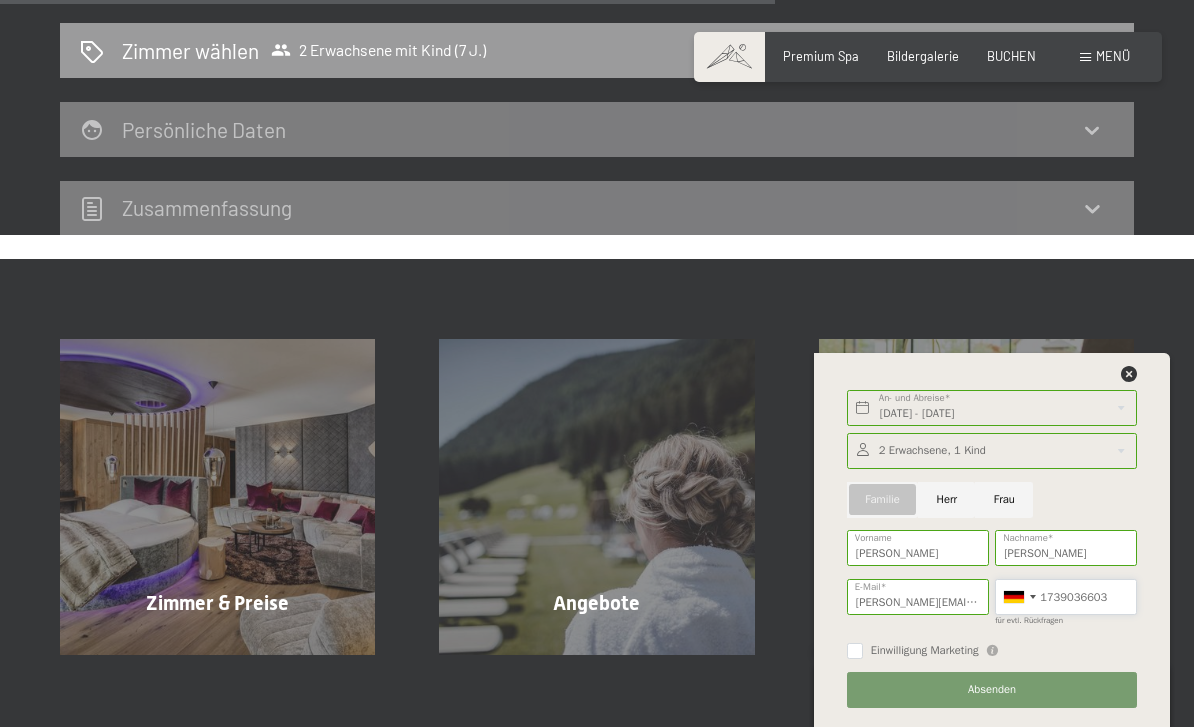 type on "1739036603" 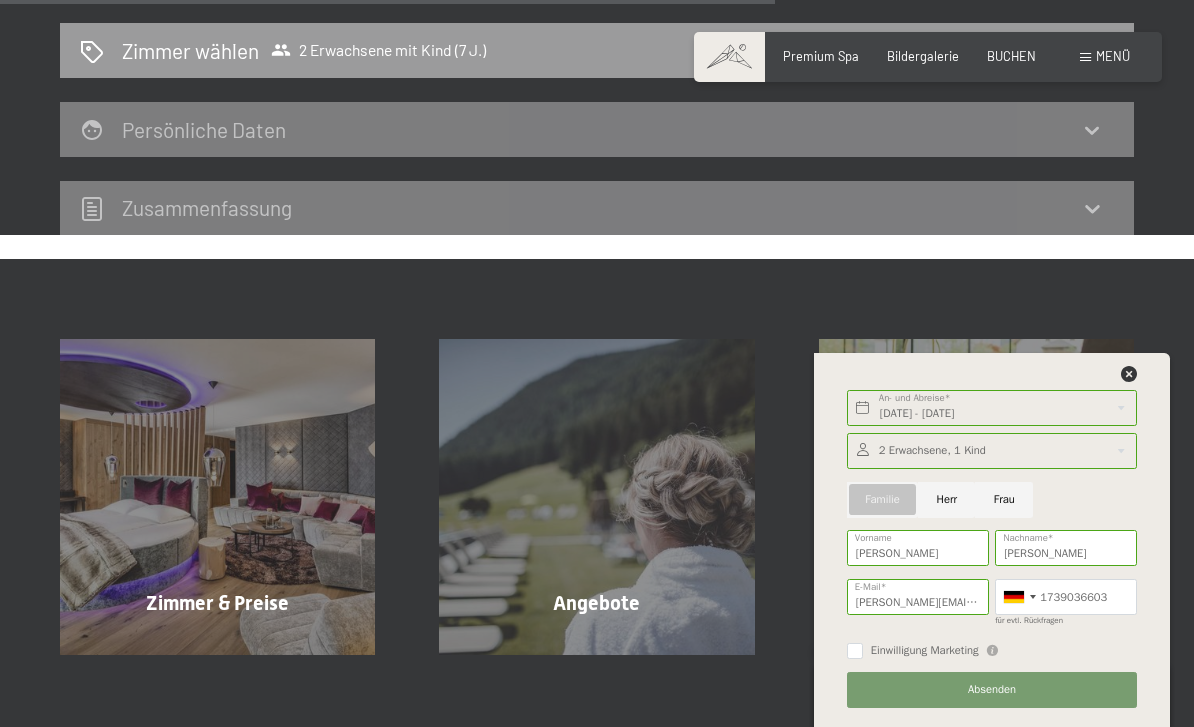 click on "Einwilligung Marketing   Der Unterfertigte, der die  Aufklärung laut Link  gelesen und verstanden hat, stimmt – bezugnehmend auf die Datenverarbeitung, für welche die Einwilligung der betroffenen Person gesetzlich vorgeschrieben ist – der Verarbeitung seiner personenbezogenen Daten seitens Alpine Luxury SPA Resort SCHWARZENSTEIN für die Übermittlung von Werbe- und Marketingmitteilungen über unsere Dienstleistungen, Aktionen/Angebote usw., einschließlich des Versands von Newslettern, über automatisierte (E-Mail, SMS usw.) und nicht-automatisierte (postalisch, Callcenter) Systeme zu." 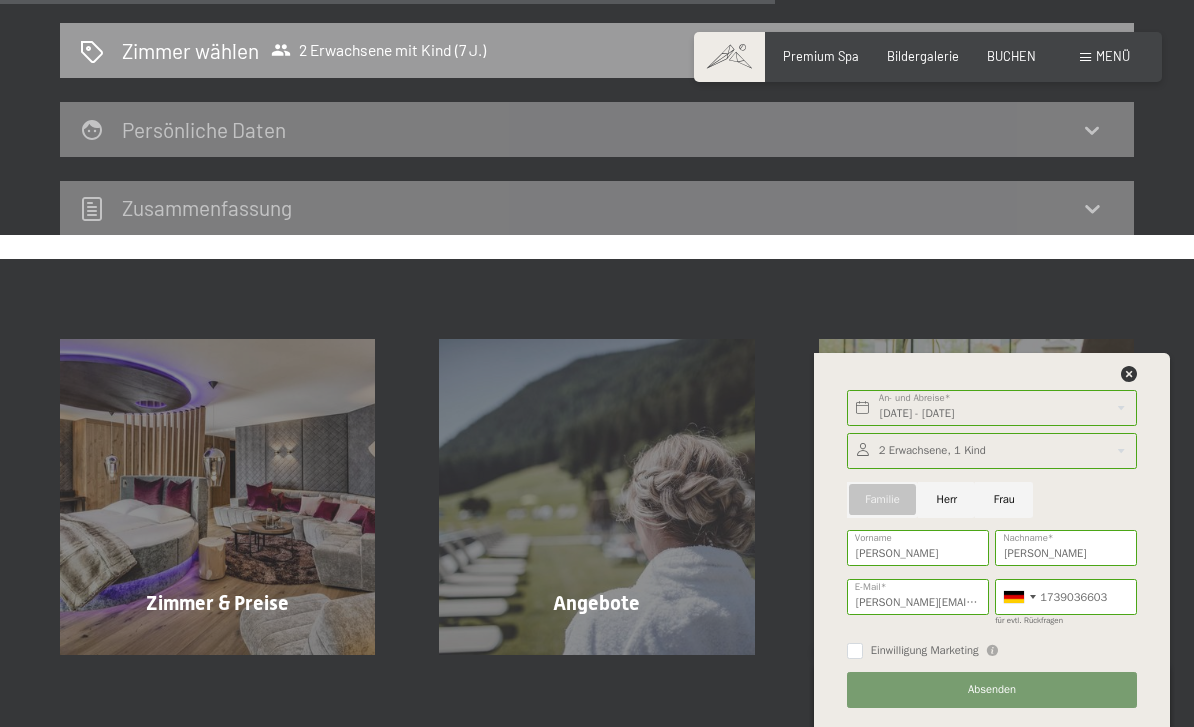 click on "Einwilligung Marketing" at bounding box center (925, 651) 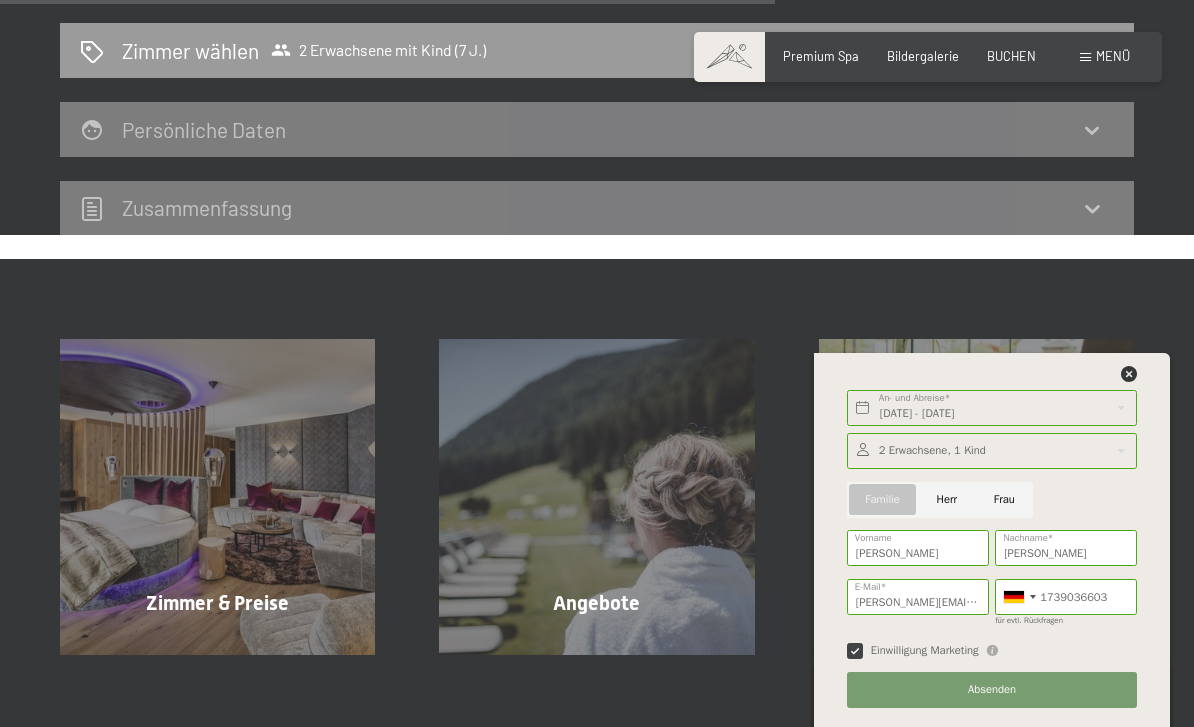 click on "Einwilligung Marketing" at bounding box center [855, 651] 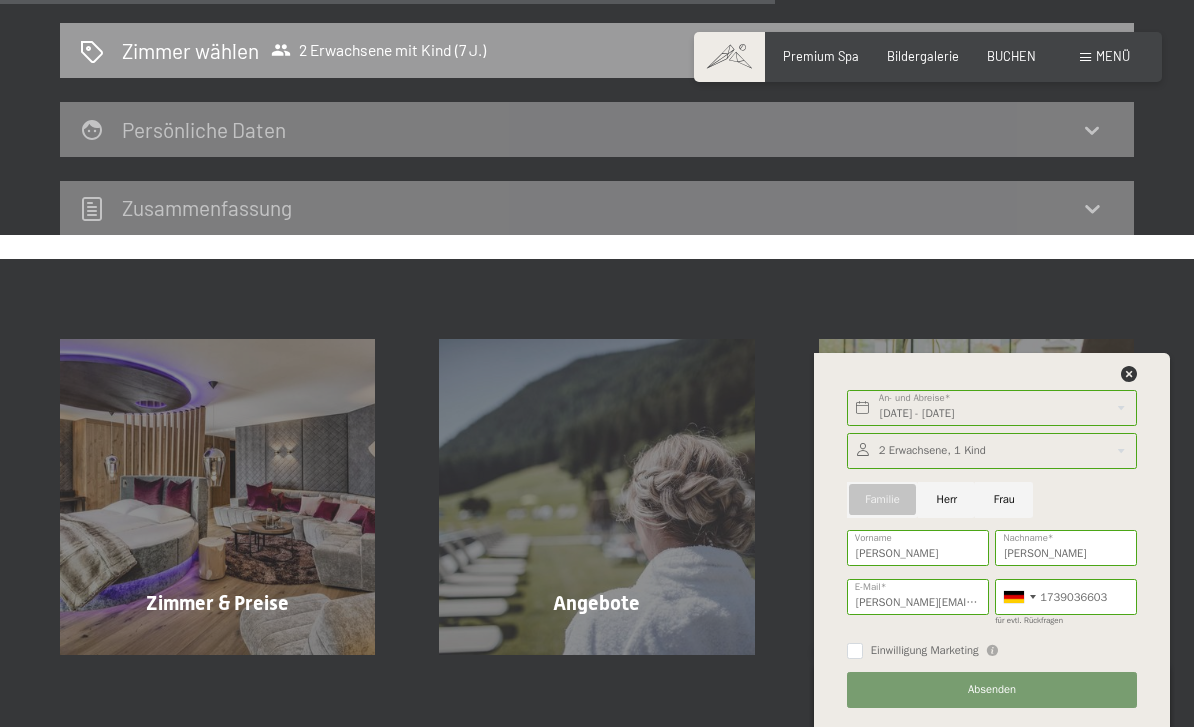 click on "Einwilligung Marketing" at bounding box center (921, 651) 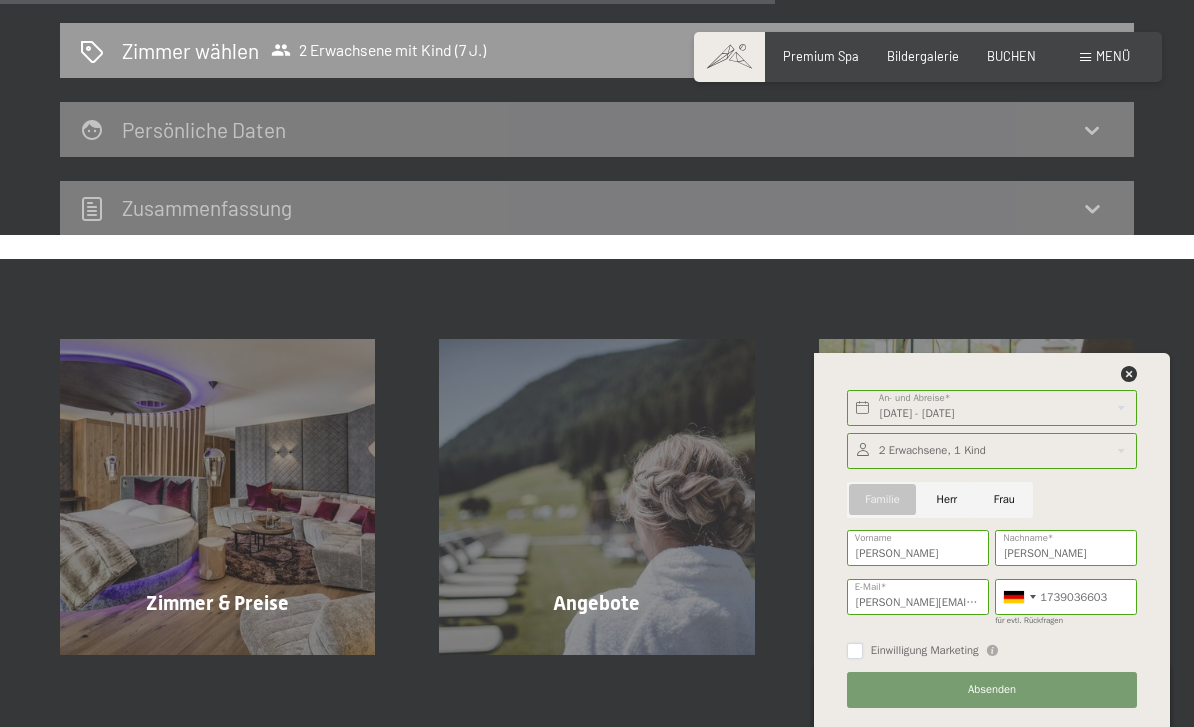 click on "Einwilligung Marketing" at bounding box center (855, 651) 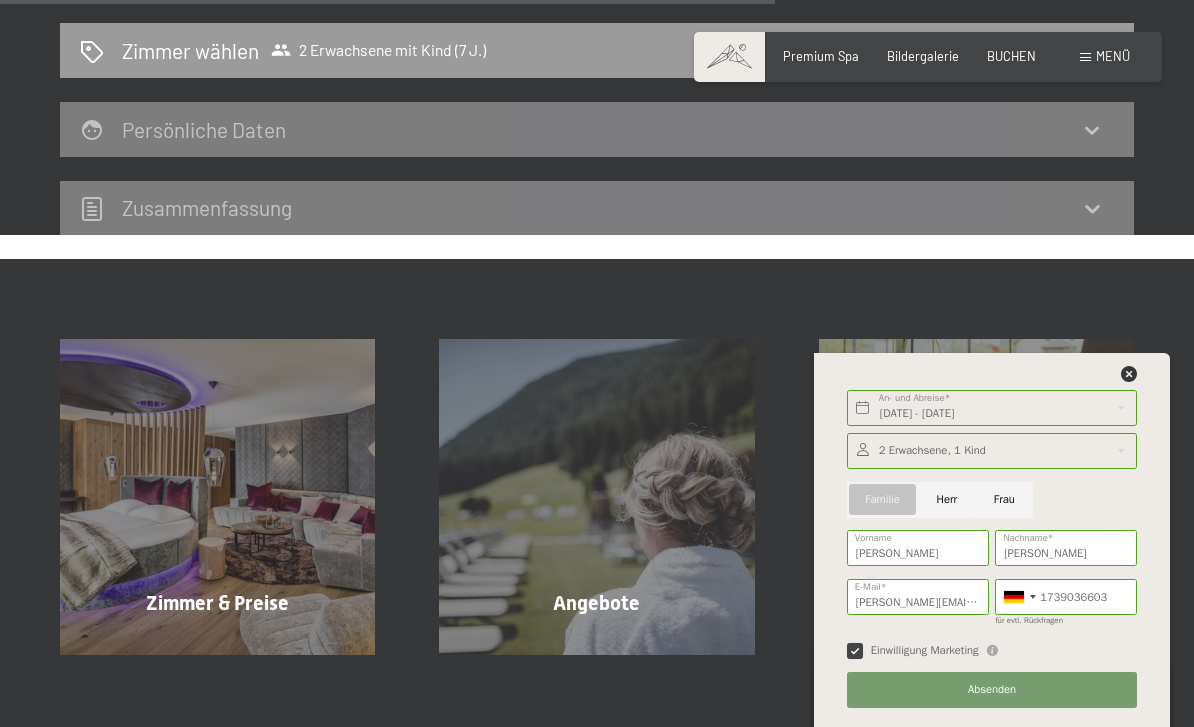 checkbox on "true" 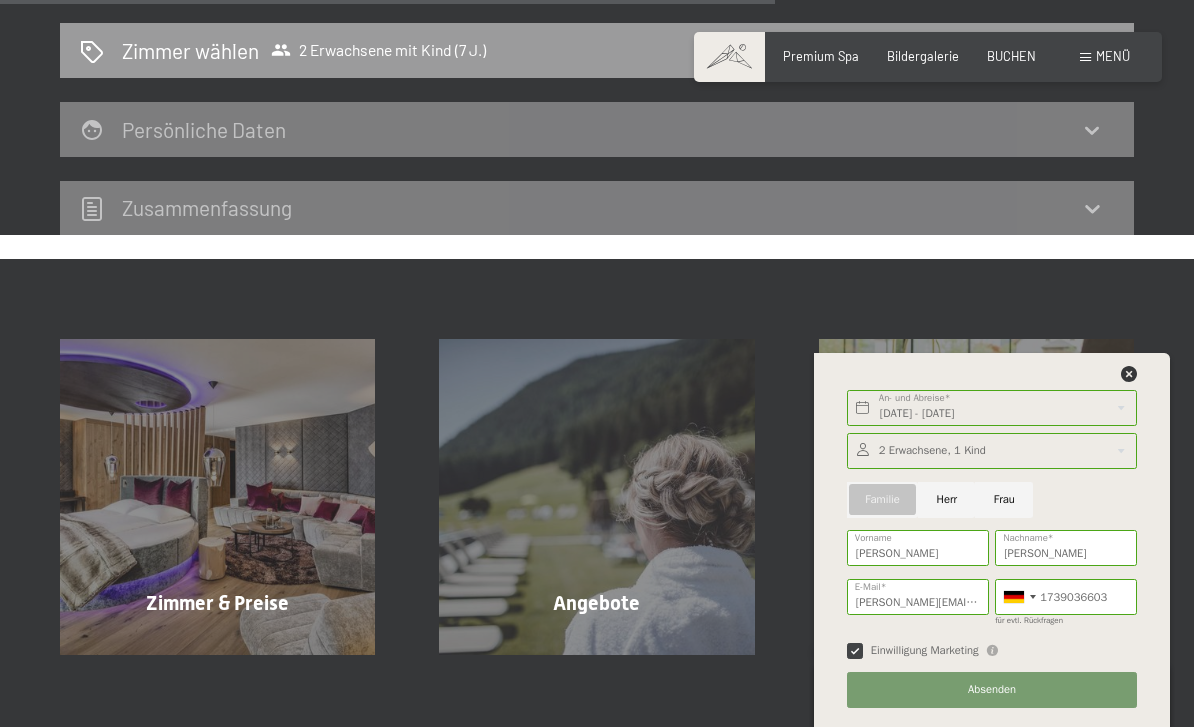 click on "Absenden" at bounding box center [992, 690] 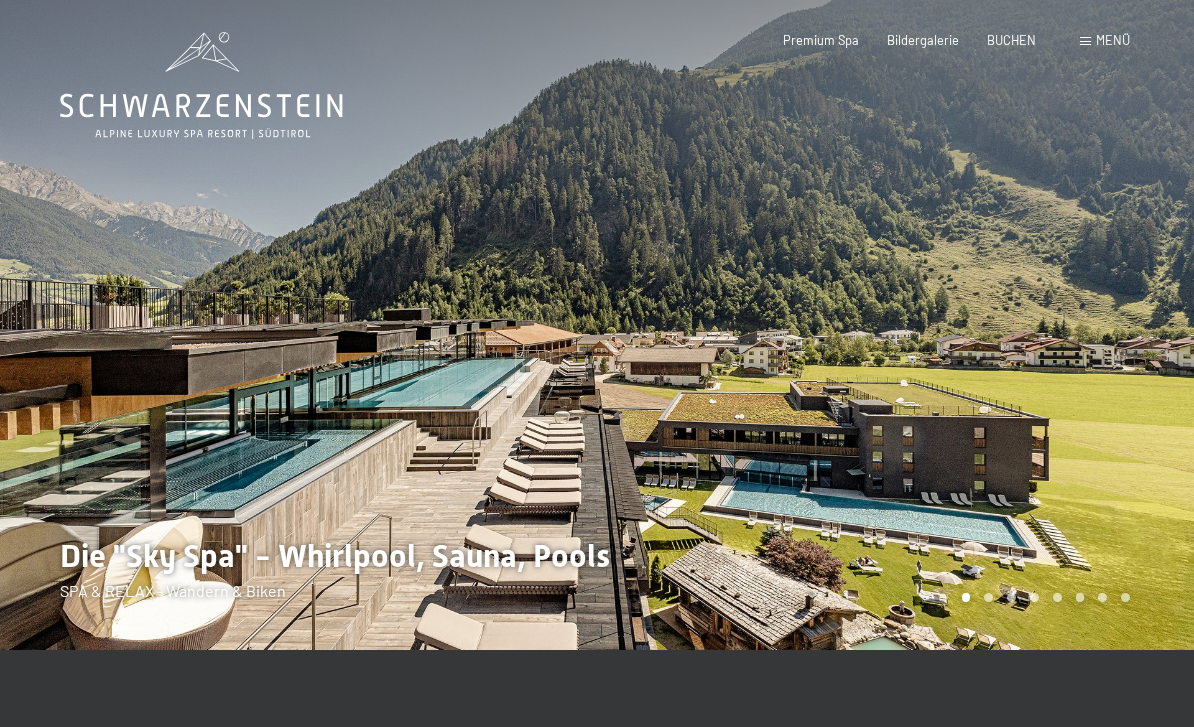 scroll, scrollTop: 0, scrollLeft: 0, axis: both 